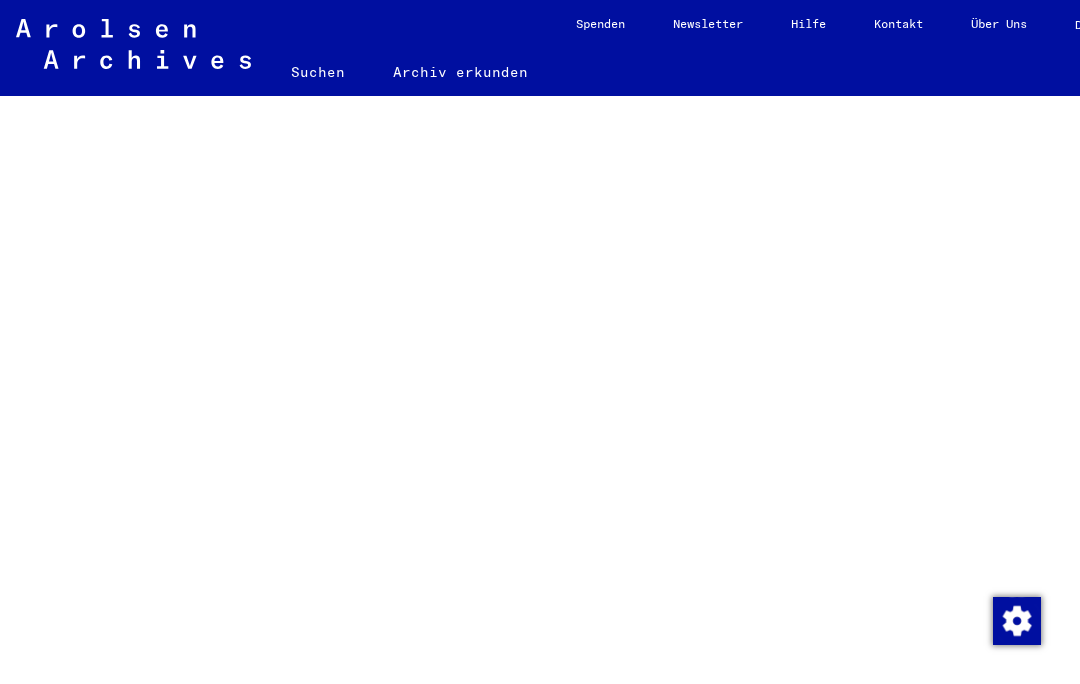 scroll, scrollTop: 0, scrollLeft: 0, axis: both 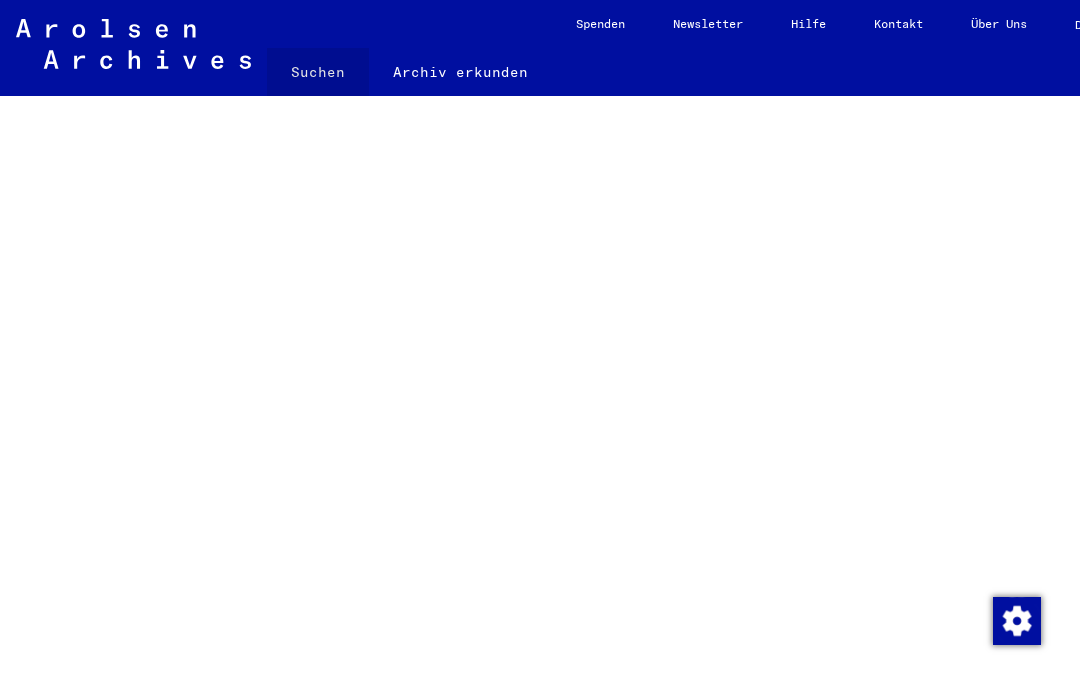 click on "Suchen" 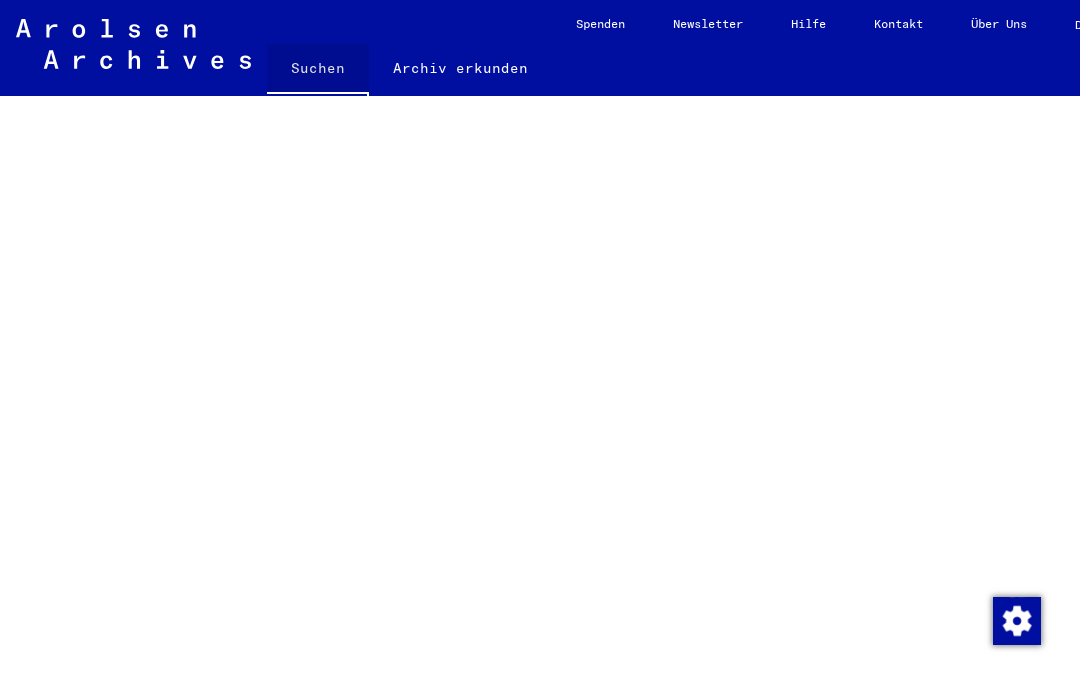 click on "Suchen" 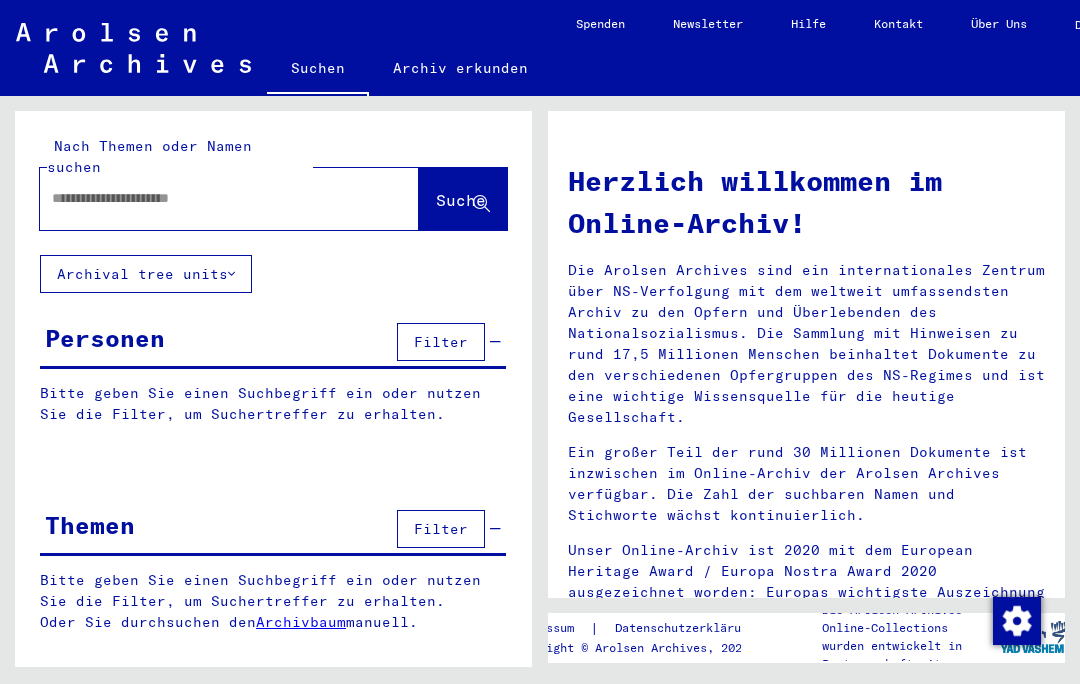 click at bounding box center (205, 198) 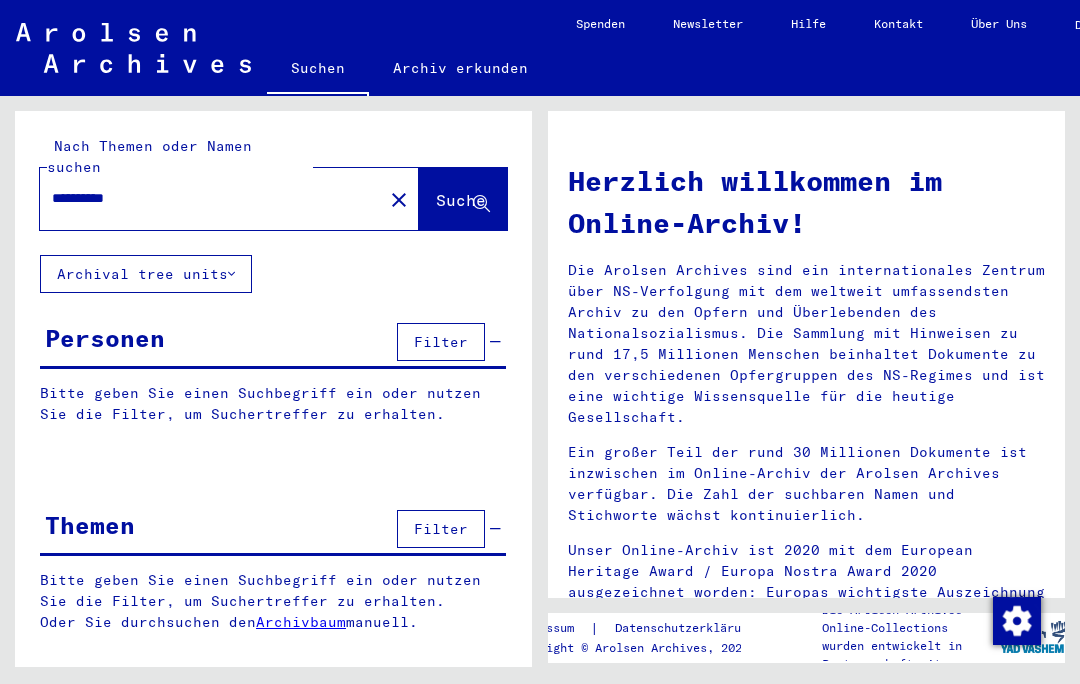 type on "**********" 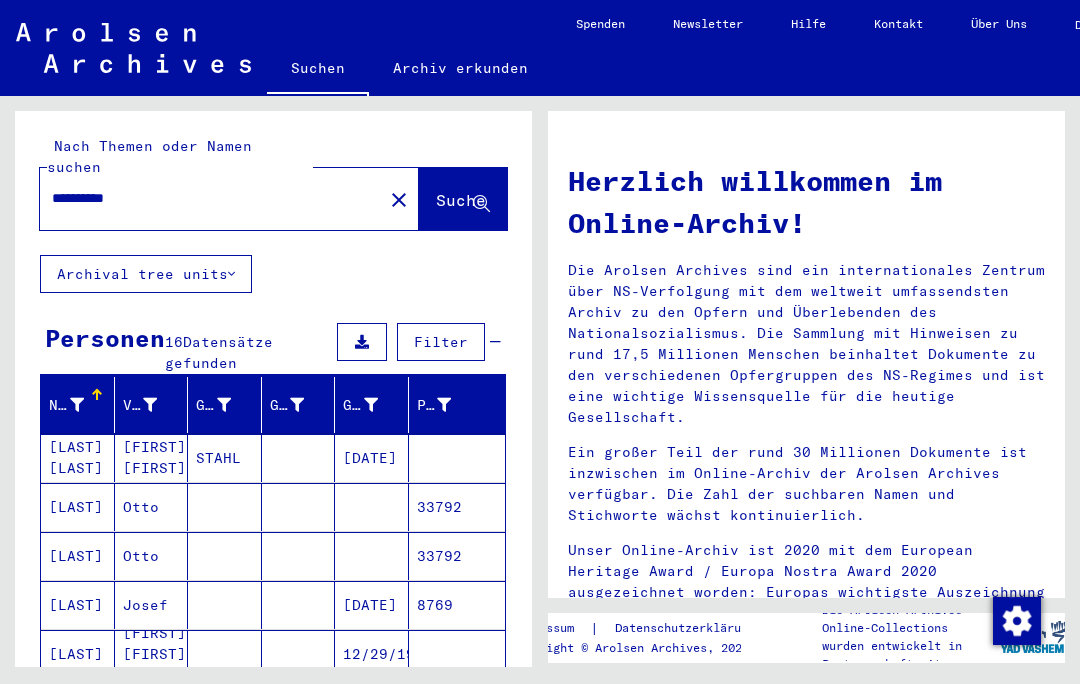 scroll, scrollTop: 70, scrollLeft: 0, axis: vertical 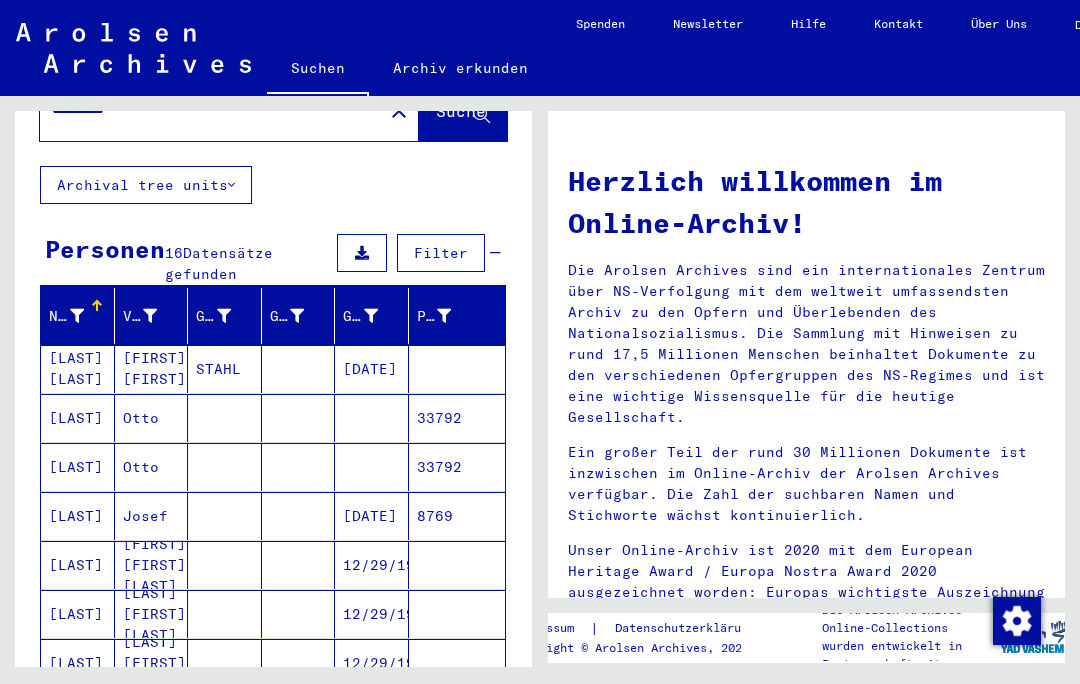 click on "[LAST] [LAST]" at bounding box center [78, 418] 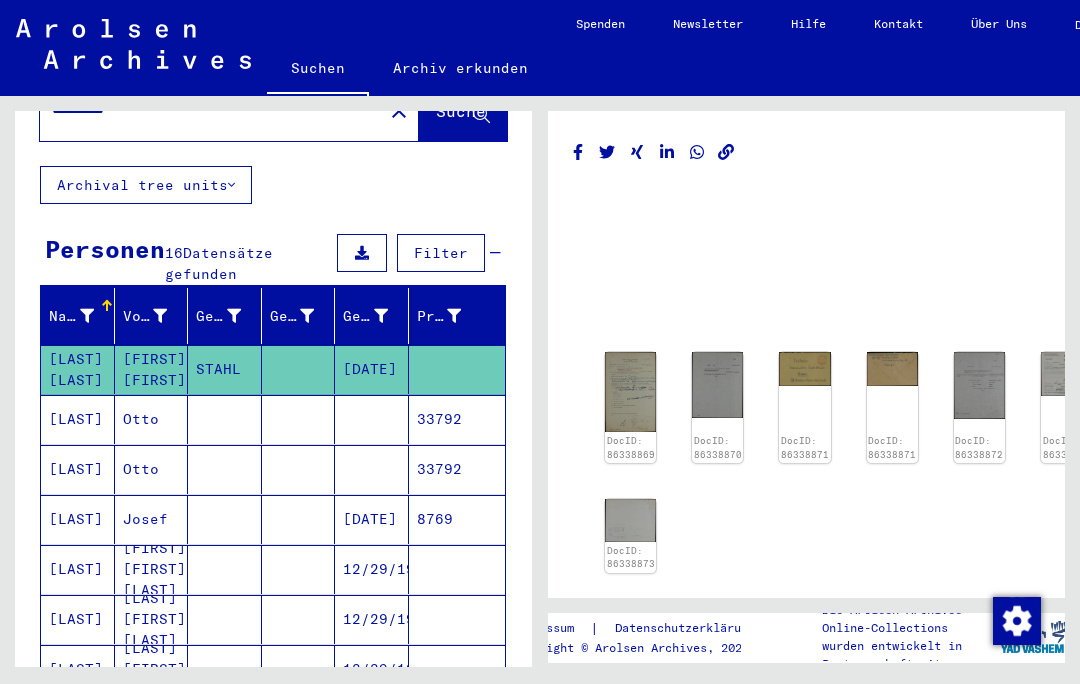 scroll, scrollTop: 0, scrollLeft: 0, axis: both 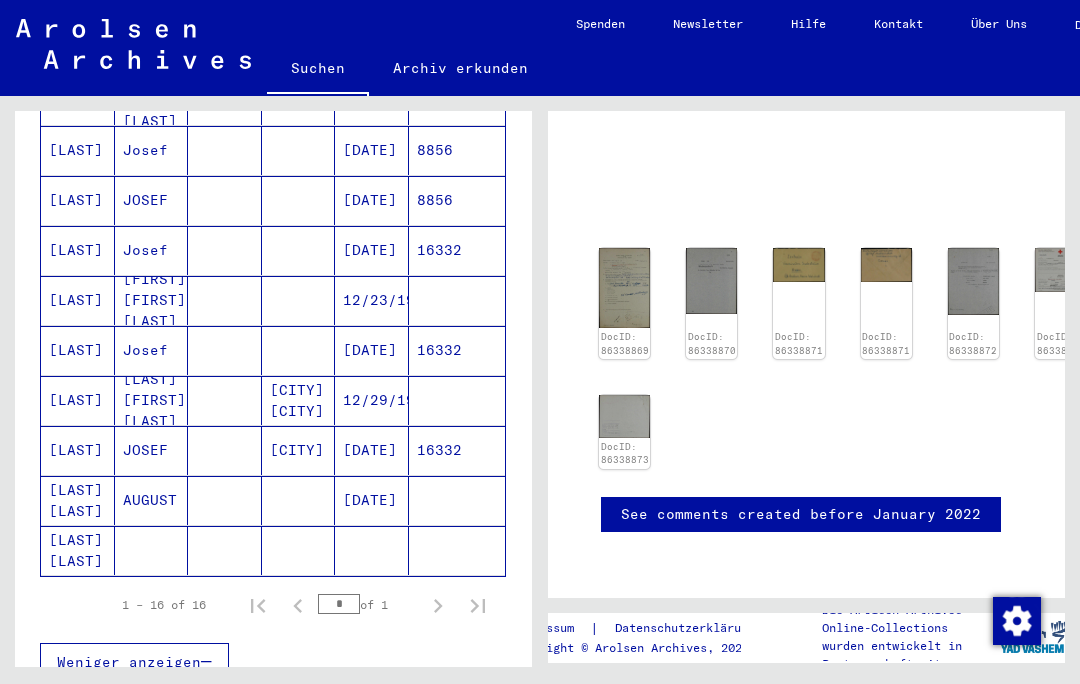 click on "[LAST] [LAST]" at bounding box center [78, 550] 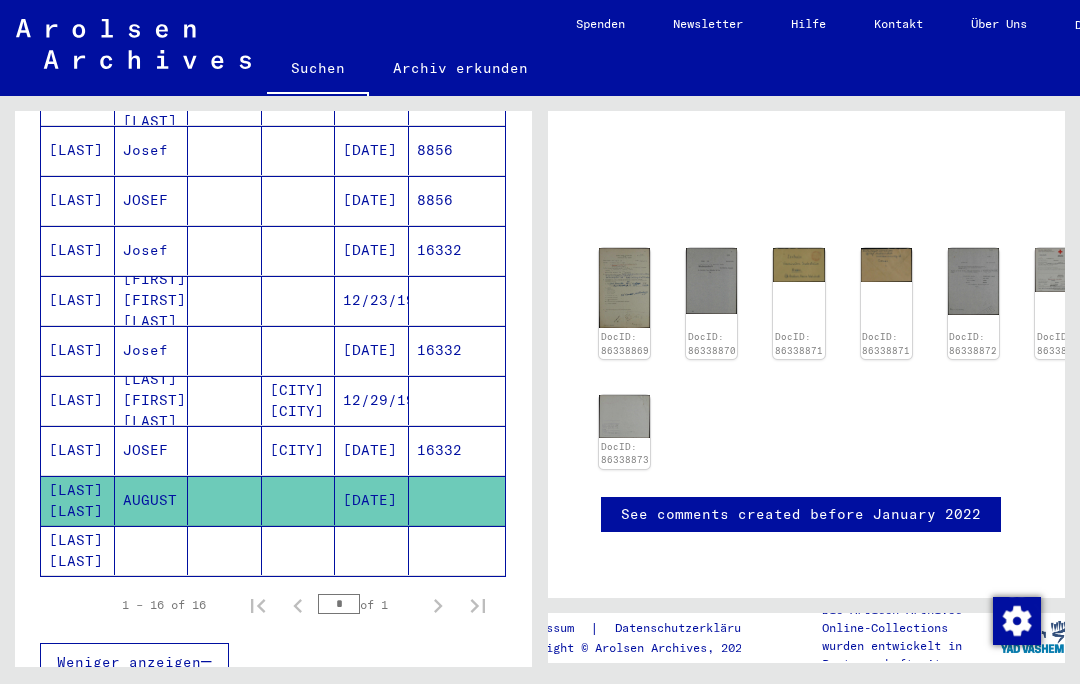 scroll, scrollTop: 600, scrollLeft: 0, axis: vertical 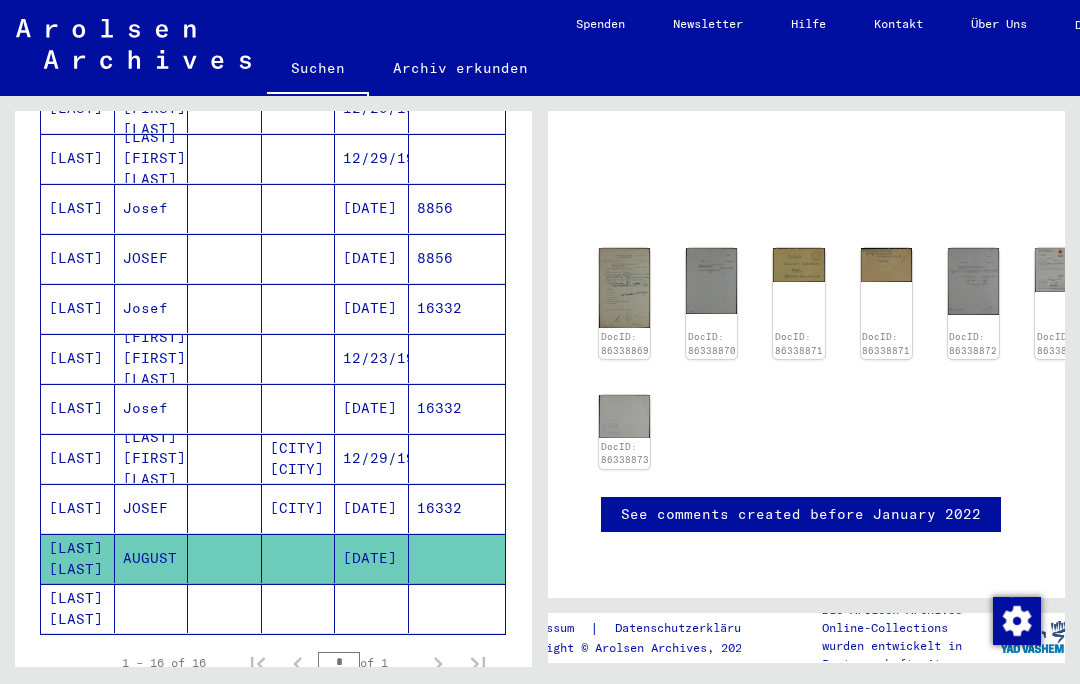 click on "AUGUST" 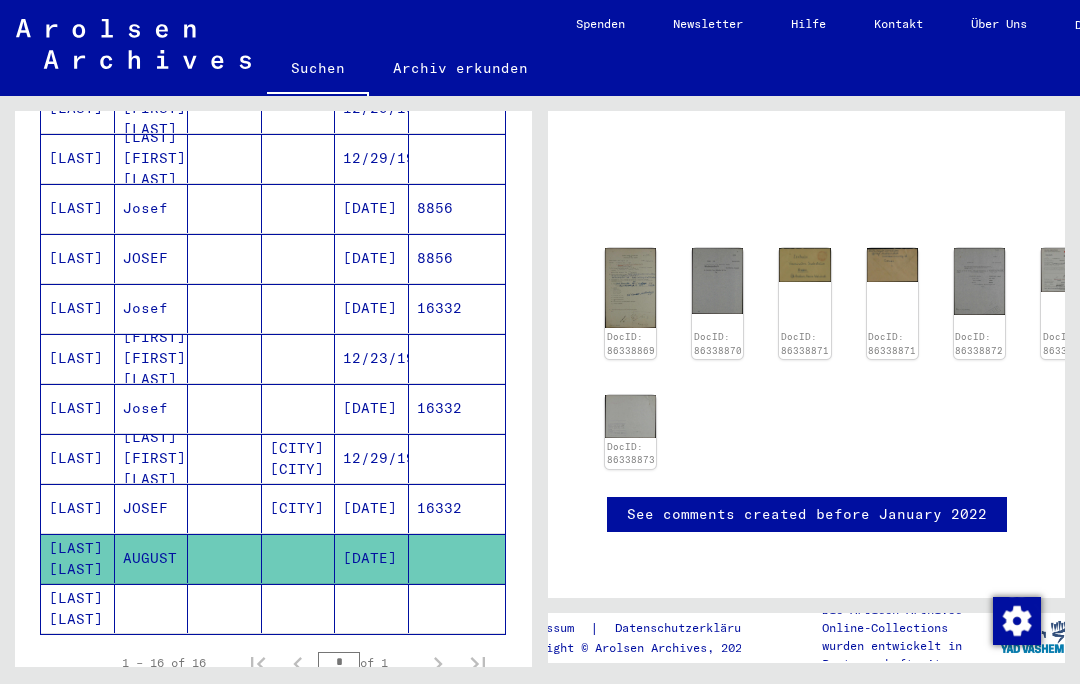 scroll, scrollTop: 150, scrollLeft: -1, axis: both 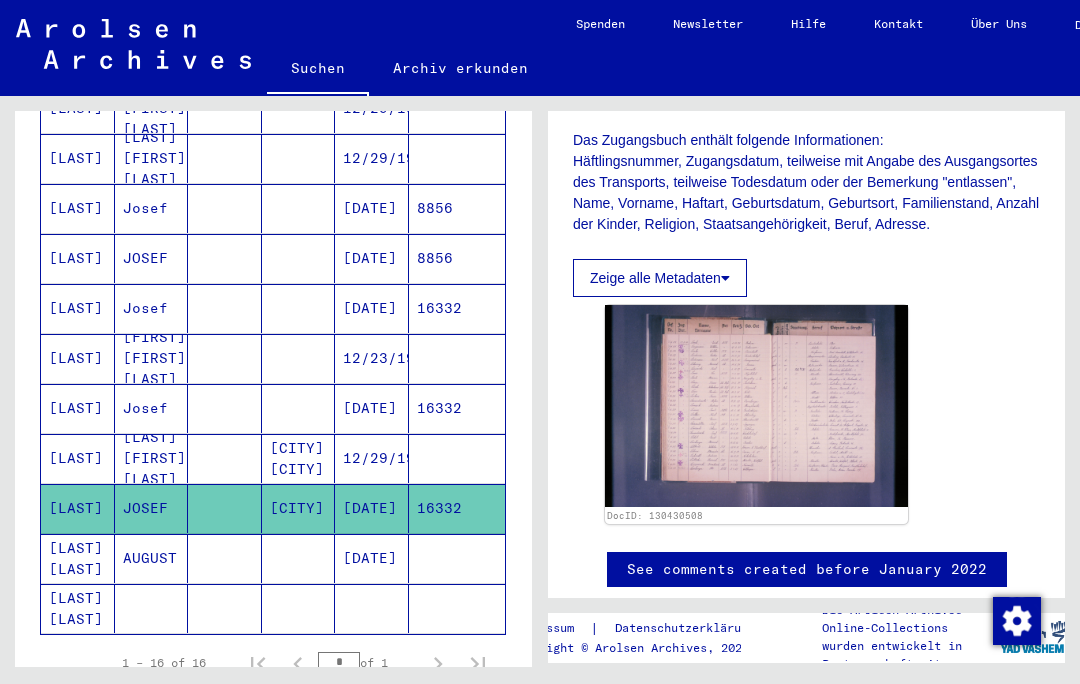 click 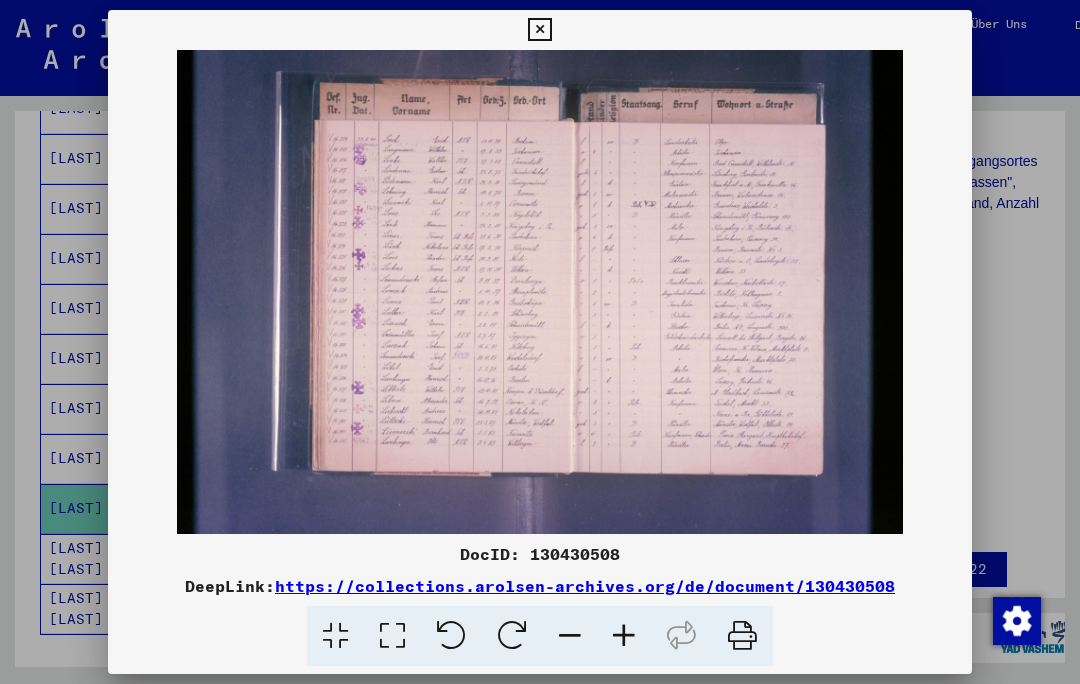 click at bounding box center (539, 30) 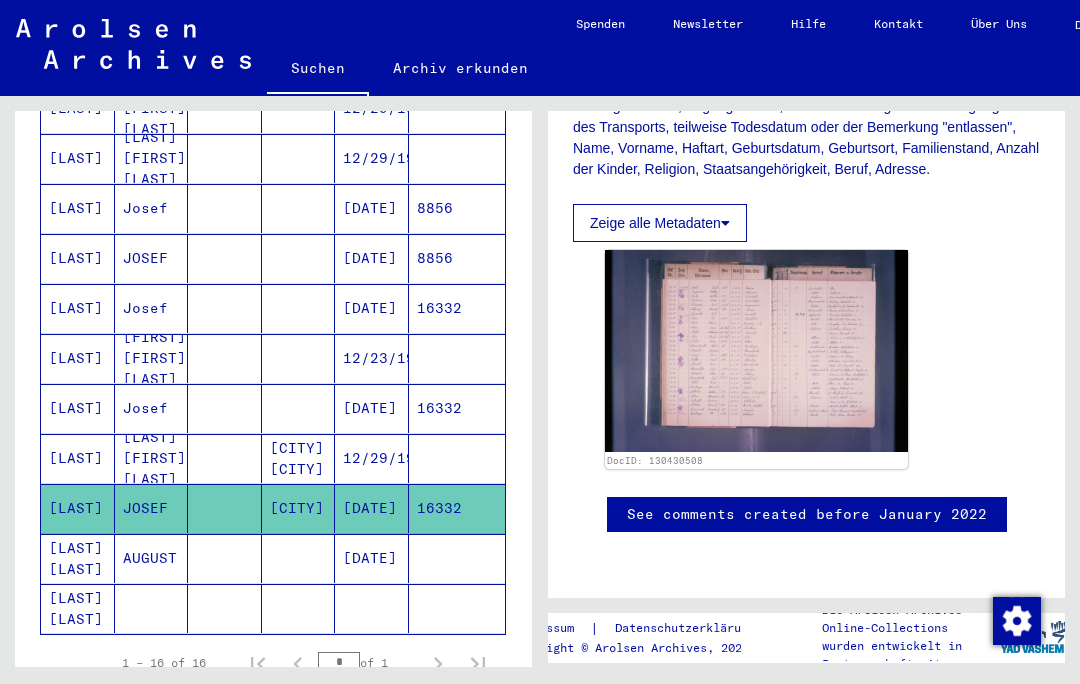 scroll, scrollTop: 844, scrollLeft: 0, axis: vertical 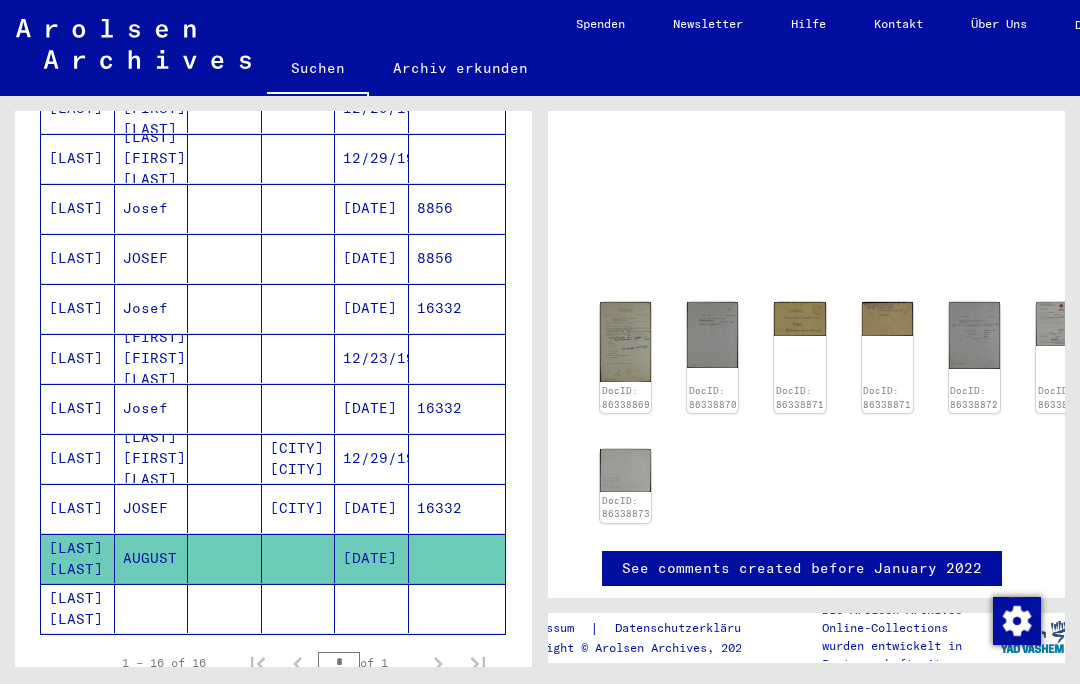 click on "DocID: 86338873" 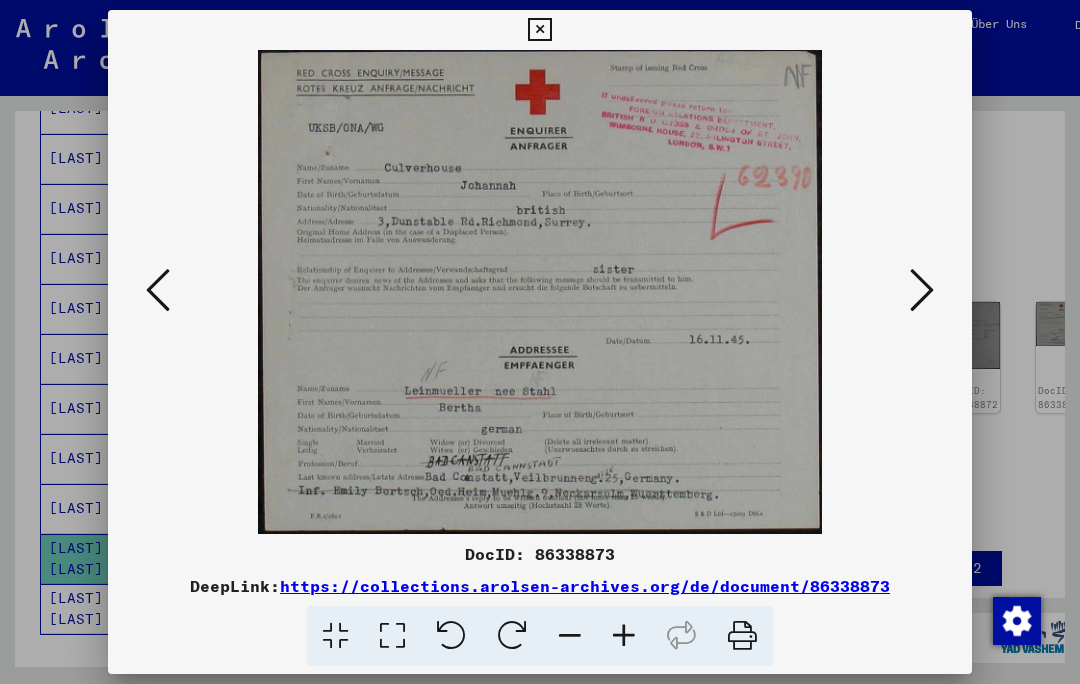 click at bounding box center (539, 30) 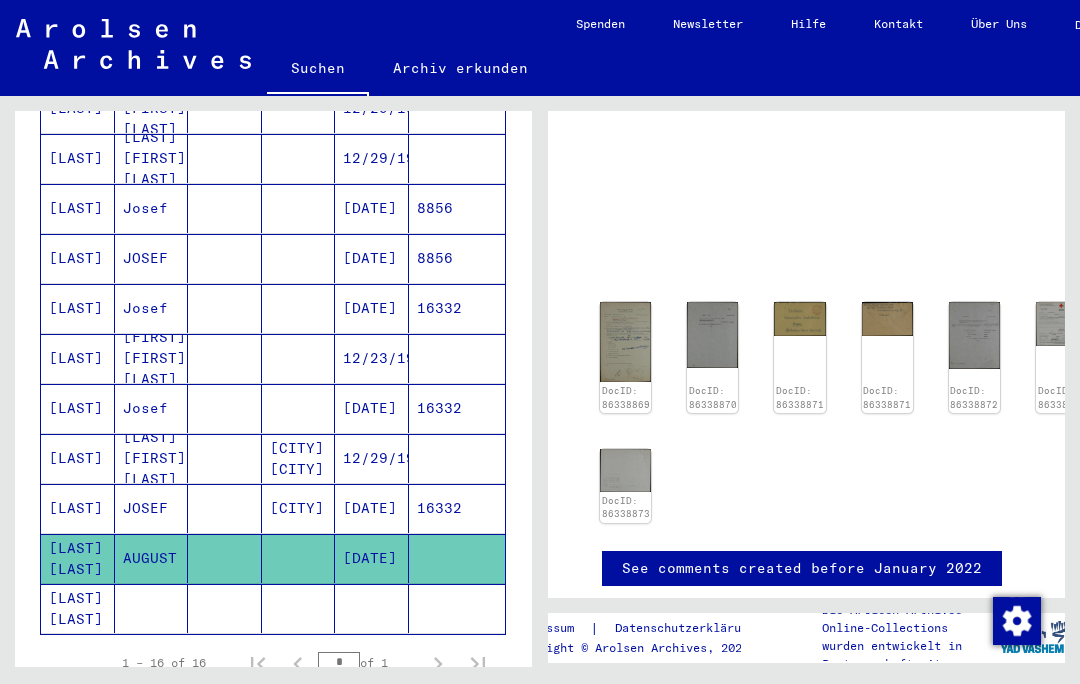 click on "[LAST]" at bounding box center (78, 508) 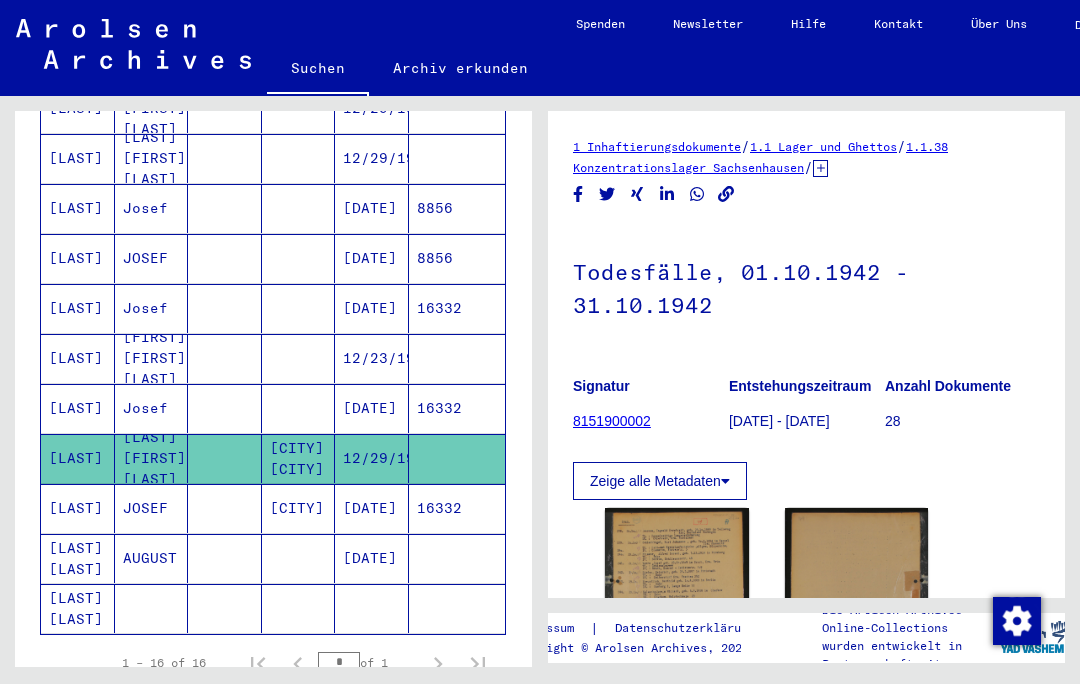 scroll, scrollTop: 0, scrollLeft: 0, axis: both 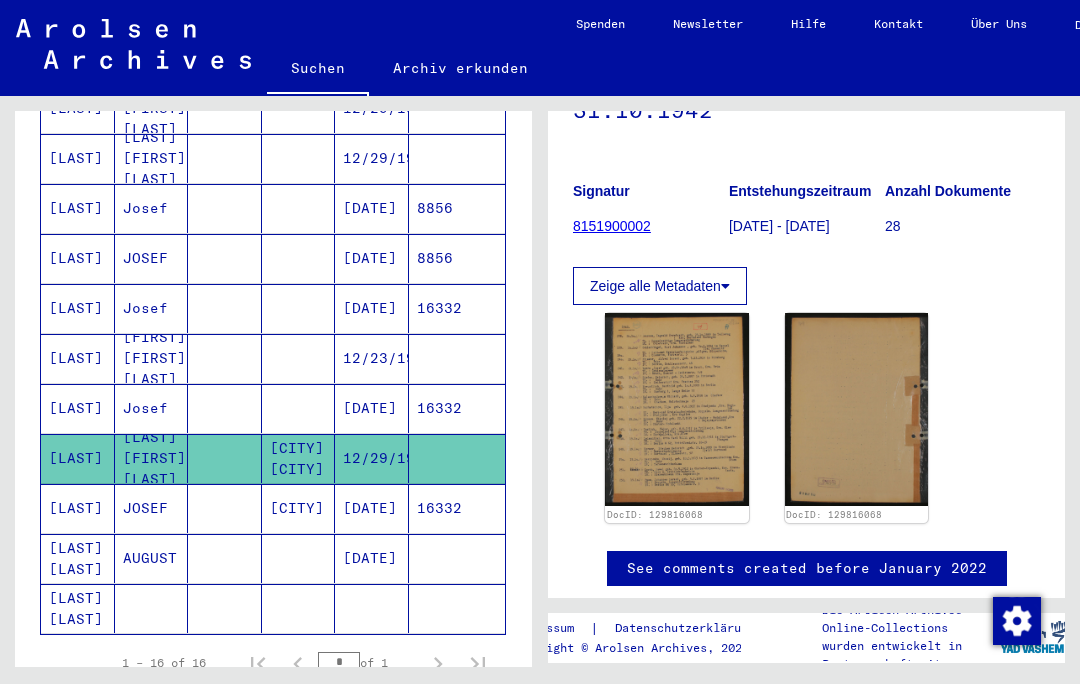 click 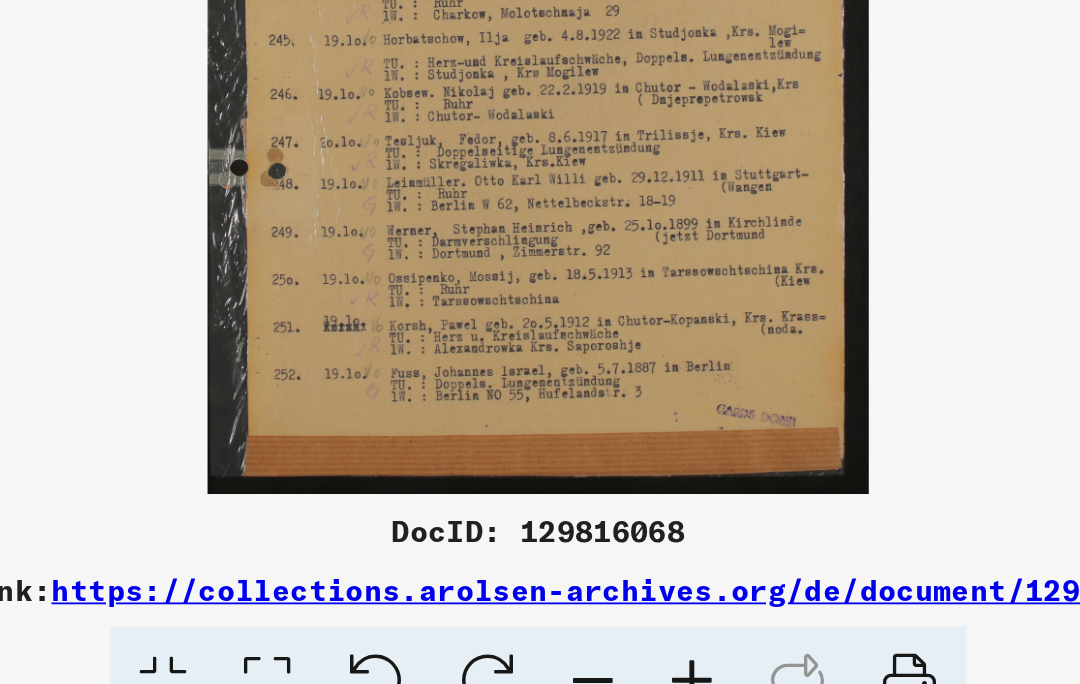 scroll, scrollTop: 12, scrollLeft: 0, axis: vertical 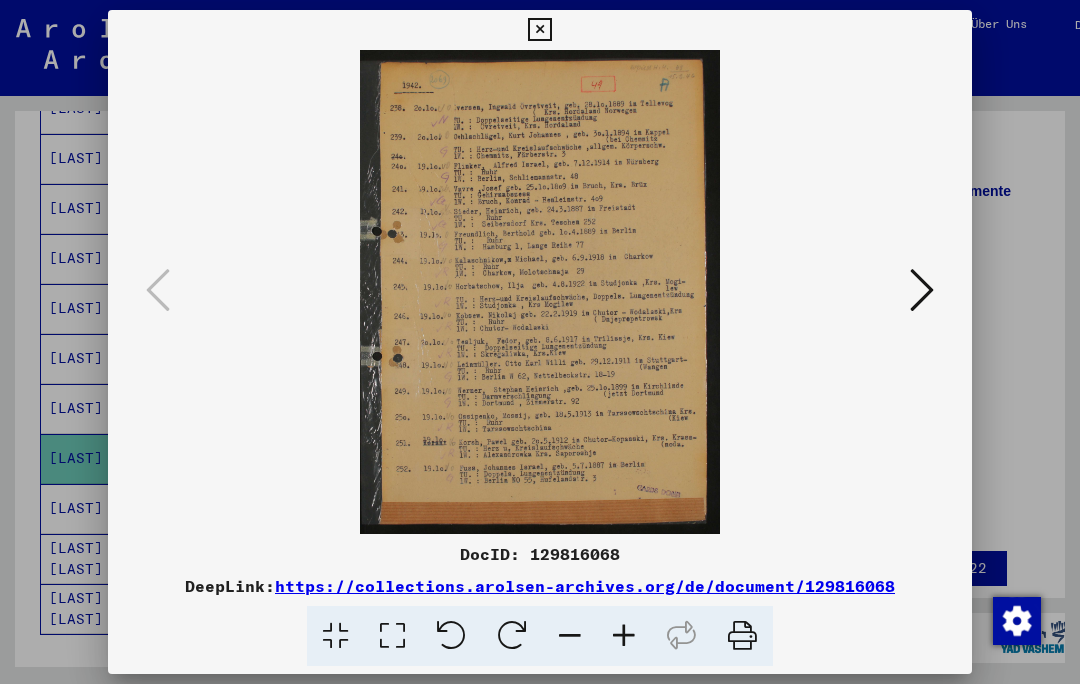 click at bounding box center (539, 30) 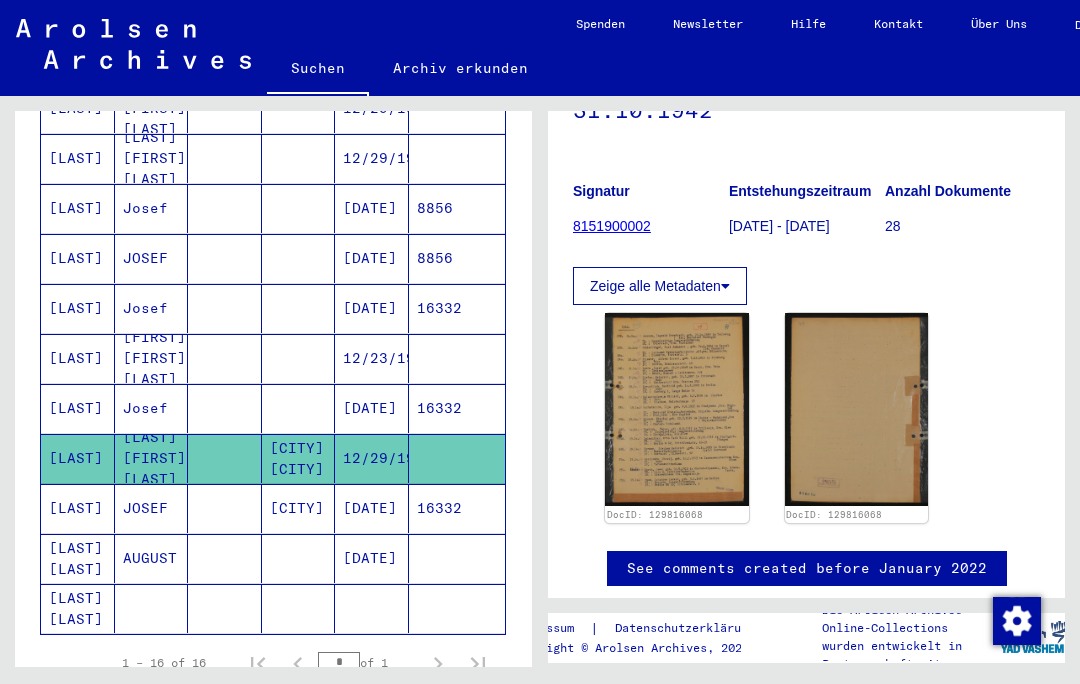 click on "[LAST]" at bounding box center (78, 408) 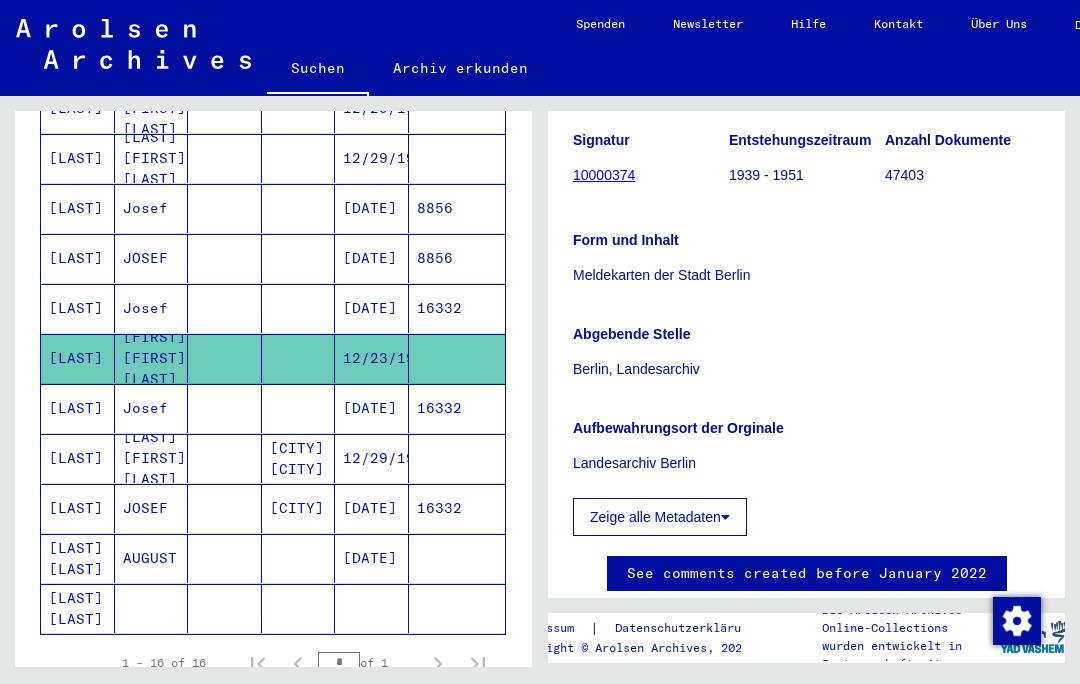 scroll, scrollTop: 256, scrollLeft: 0, axis: vertical 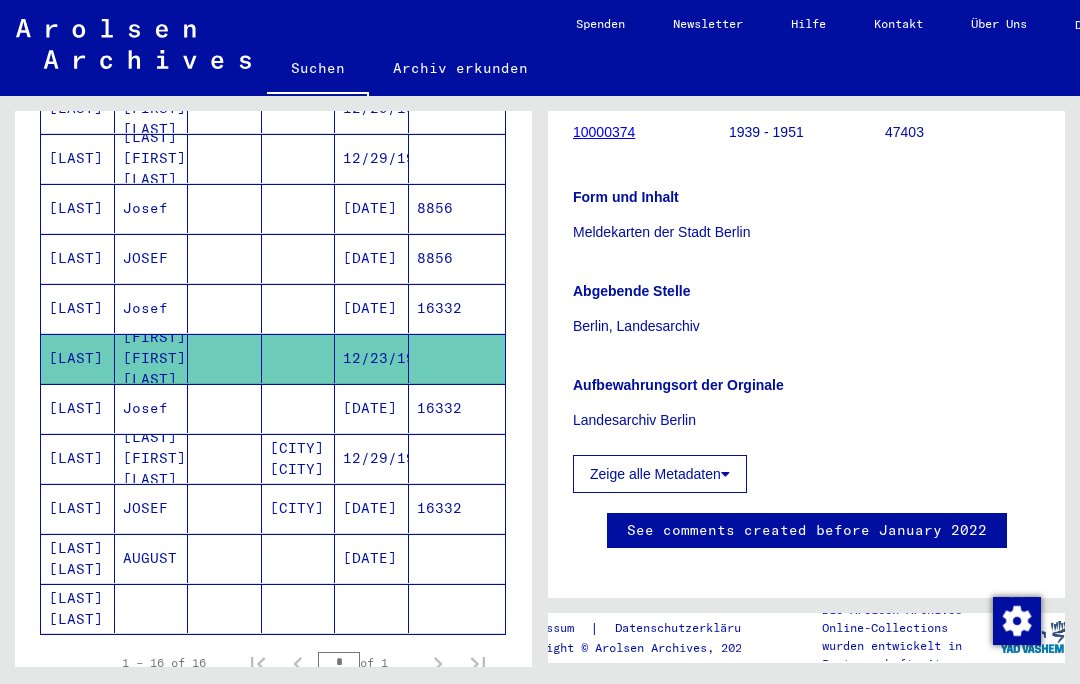 click on "Zeige alle Metadaten" 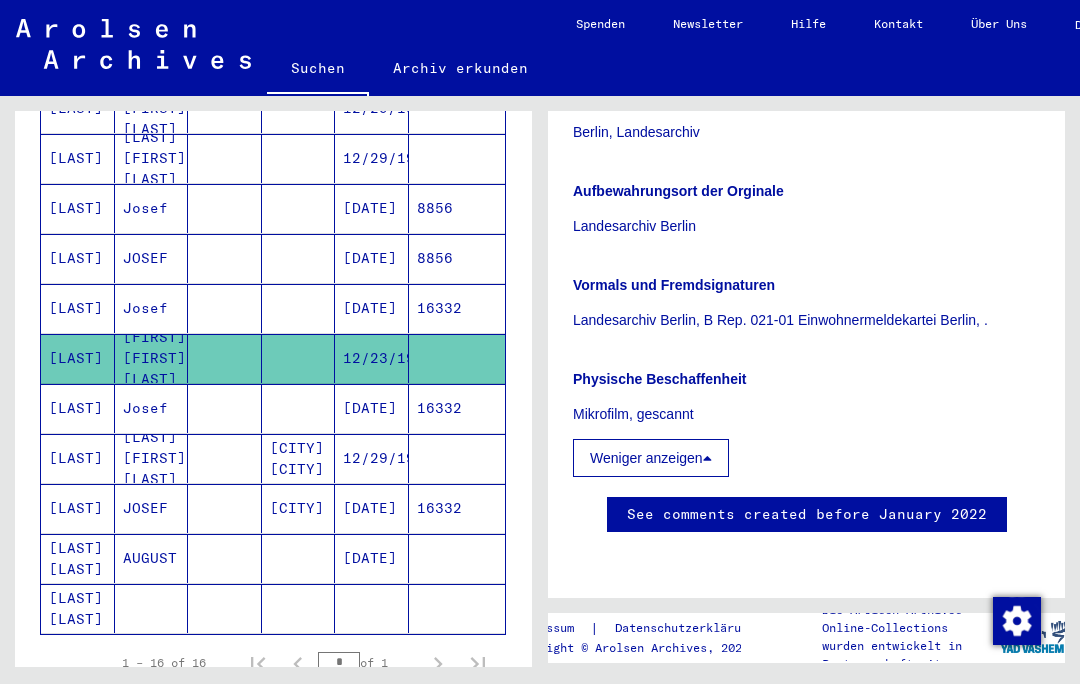 scroll, scrollTop: 561, scrollLeft: 0, axis: vertical 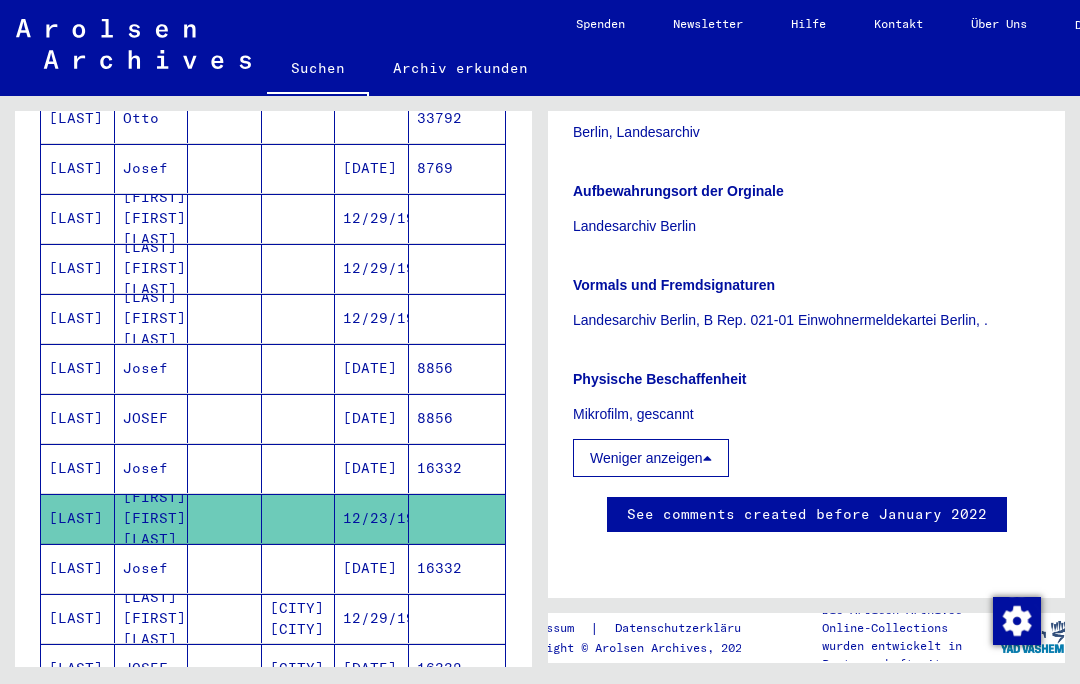 click on "[LAST]" at bounding box center [78, 368] 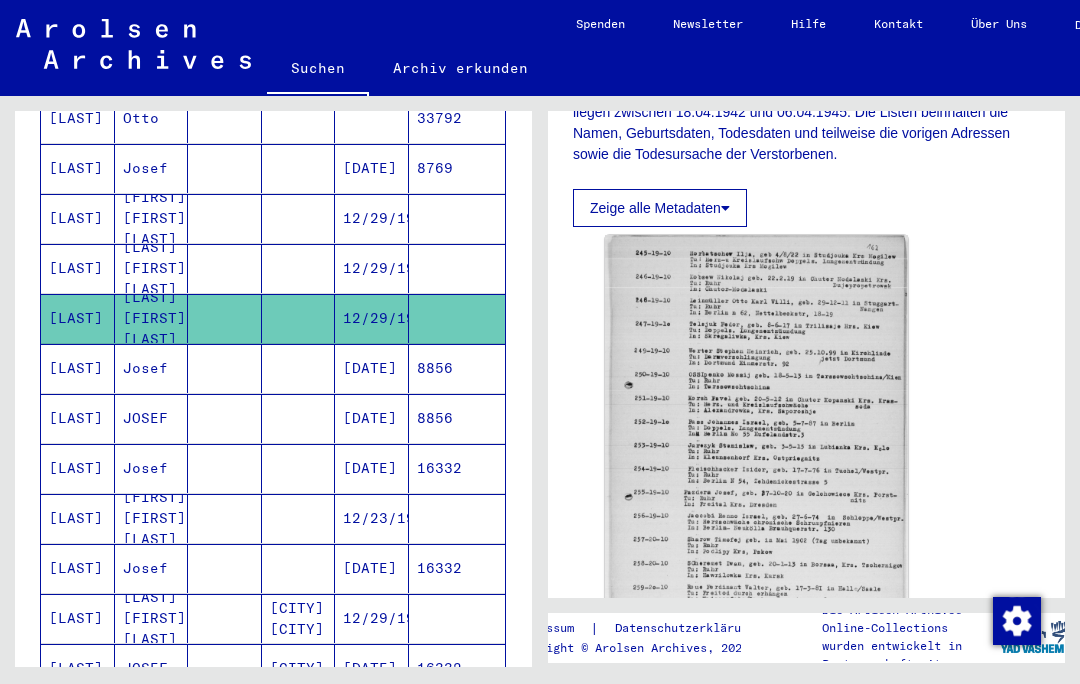 scroll, scrollTop: 483, scrollLeft: 0, axis: vertical 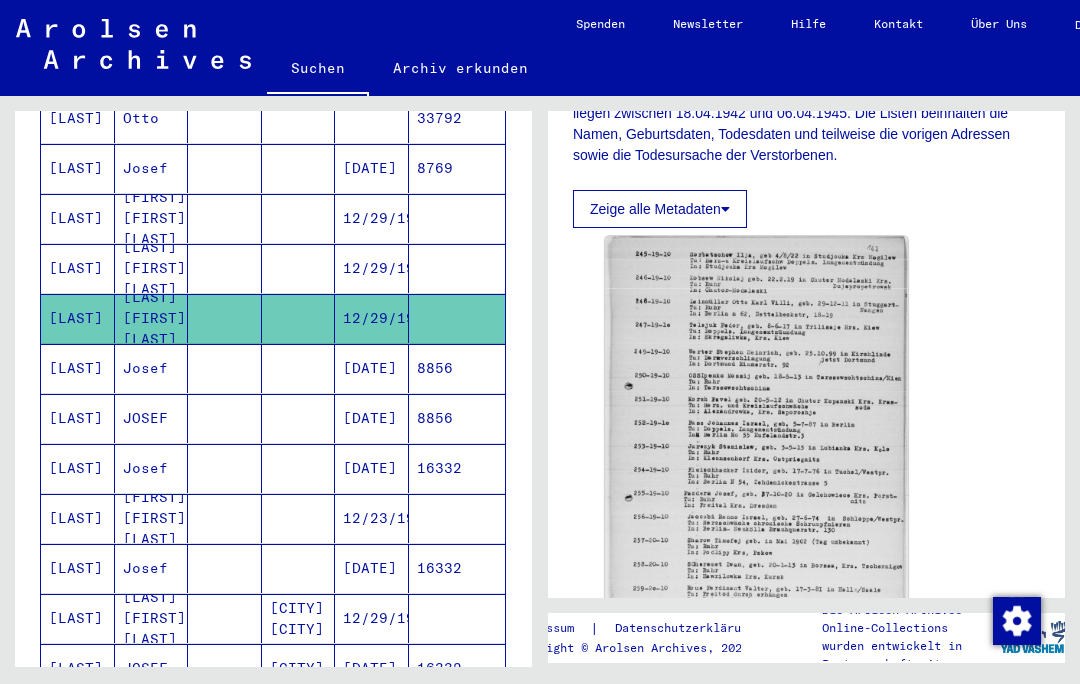 click 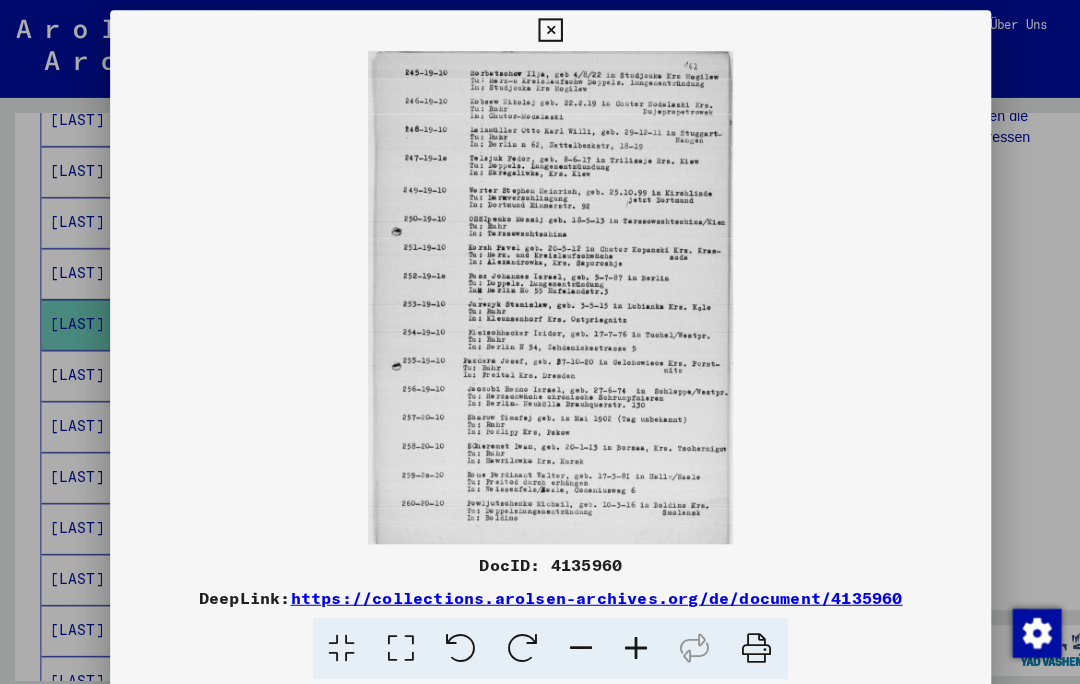 click at bounding box center [539, 30] 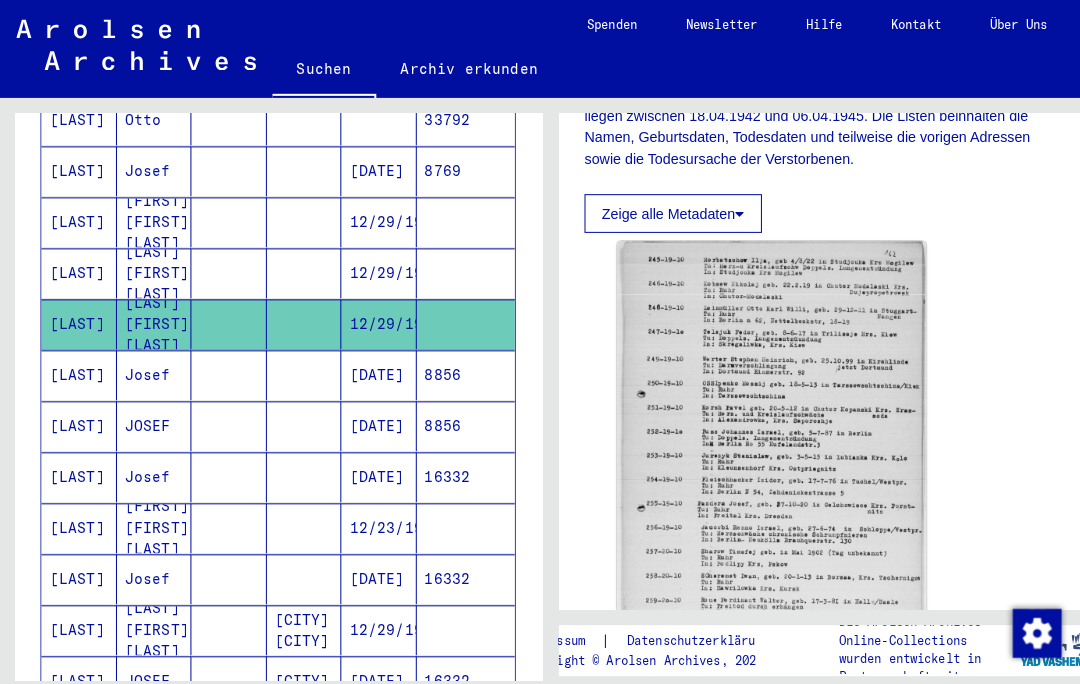 click on "[LAST]" at bounding box center (78, 318) 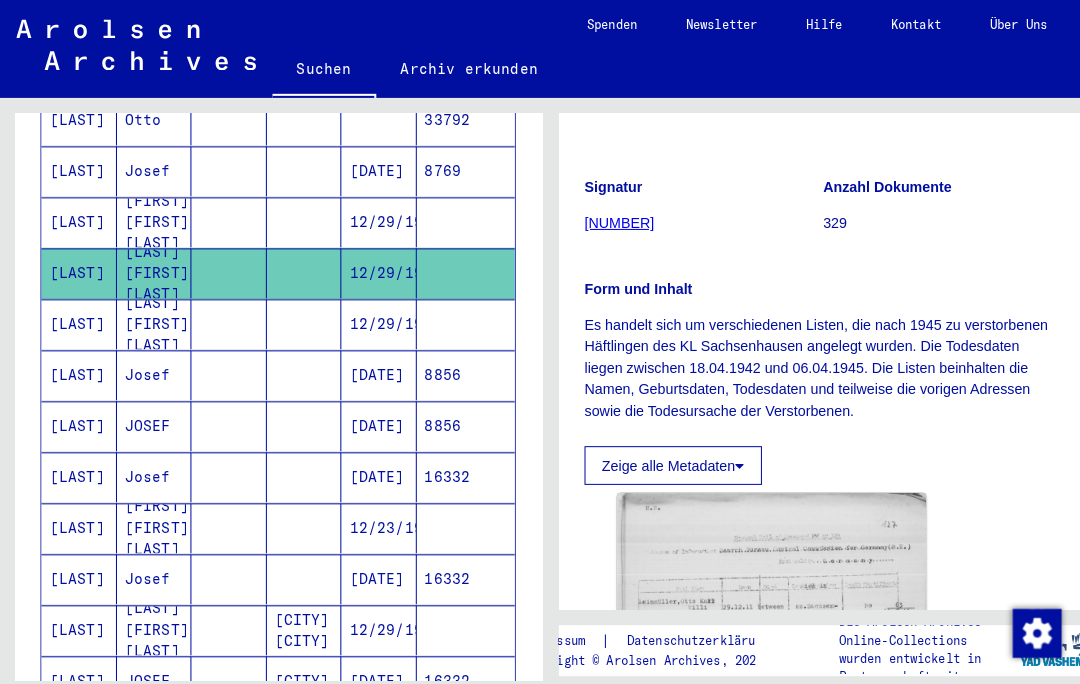 scroll, scrollTop: 475, scrollLeft: 0, axis: vertical 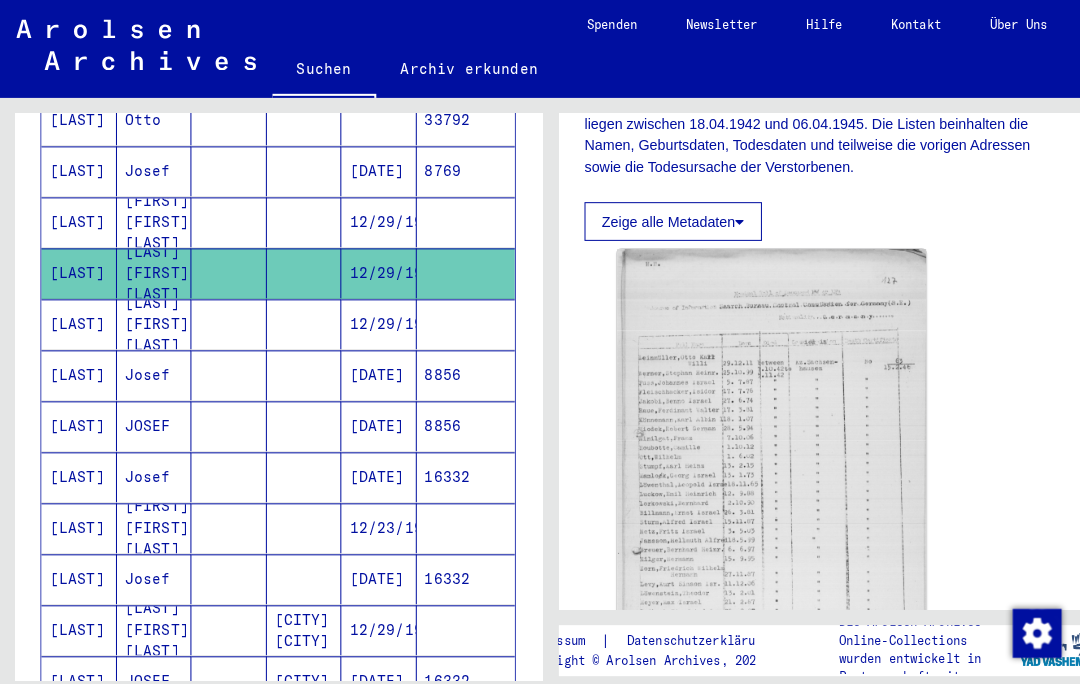 click 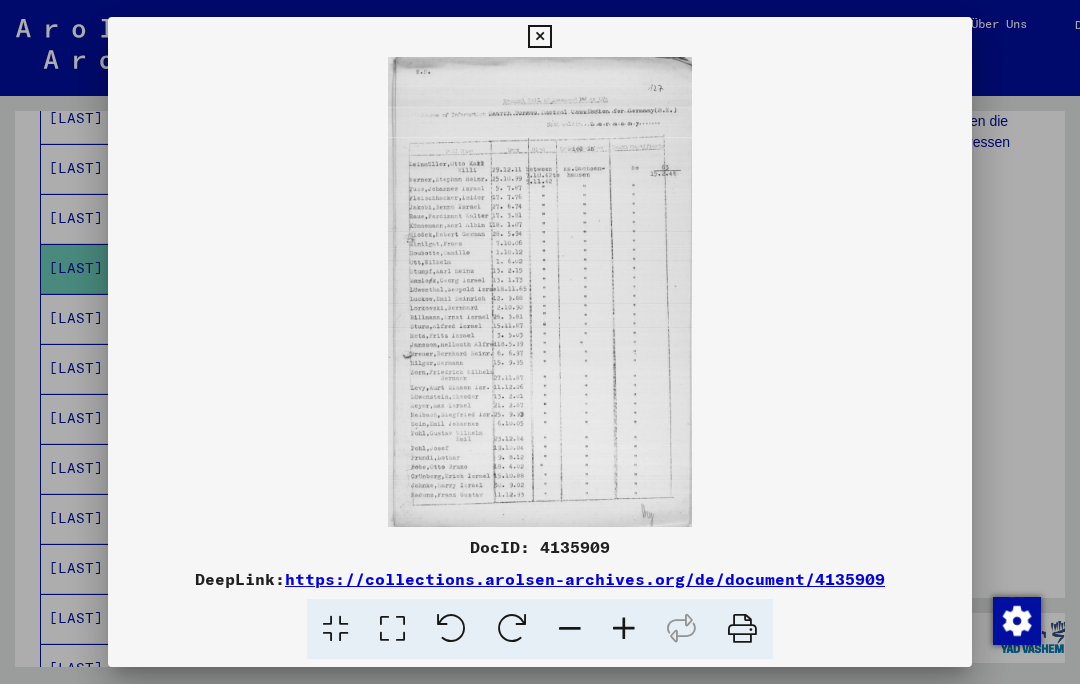 click at bounding box center (539, 37) 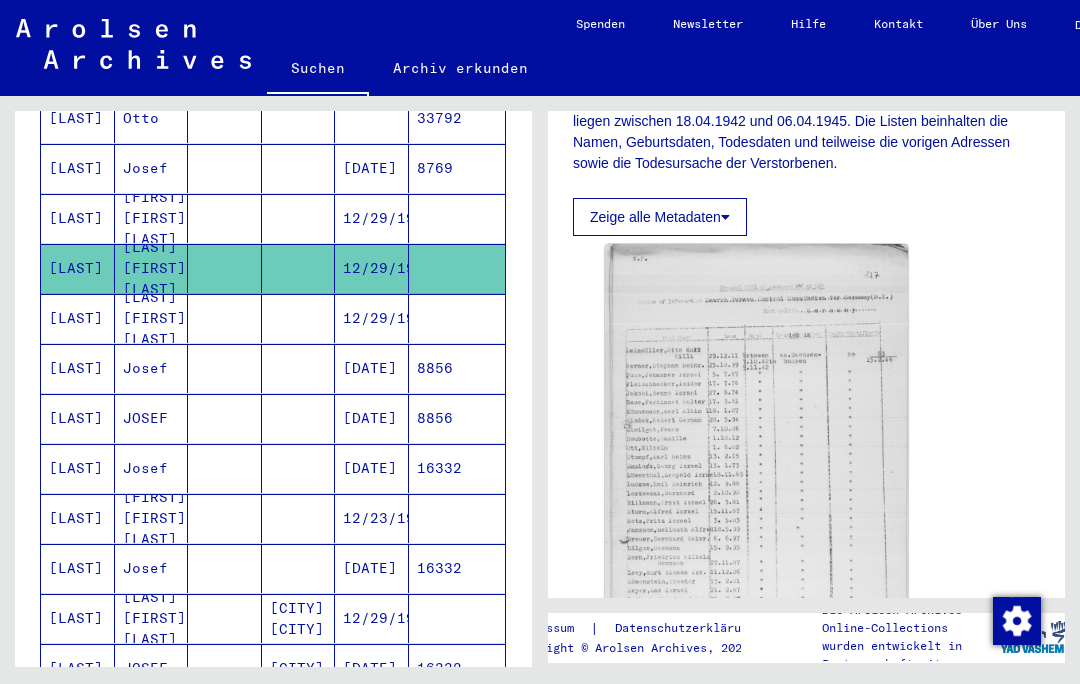 click on "[LAST]" at bounding box center (78, 268) 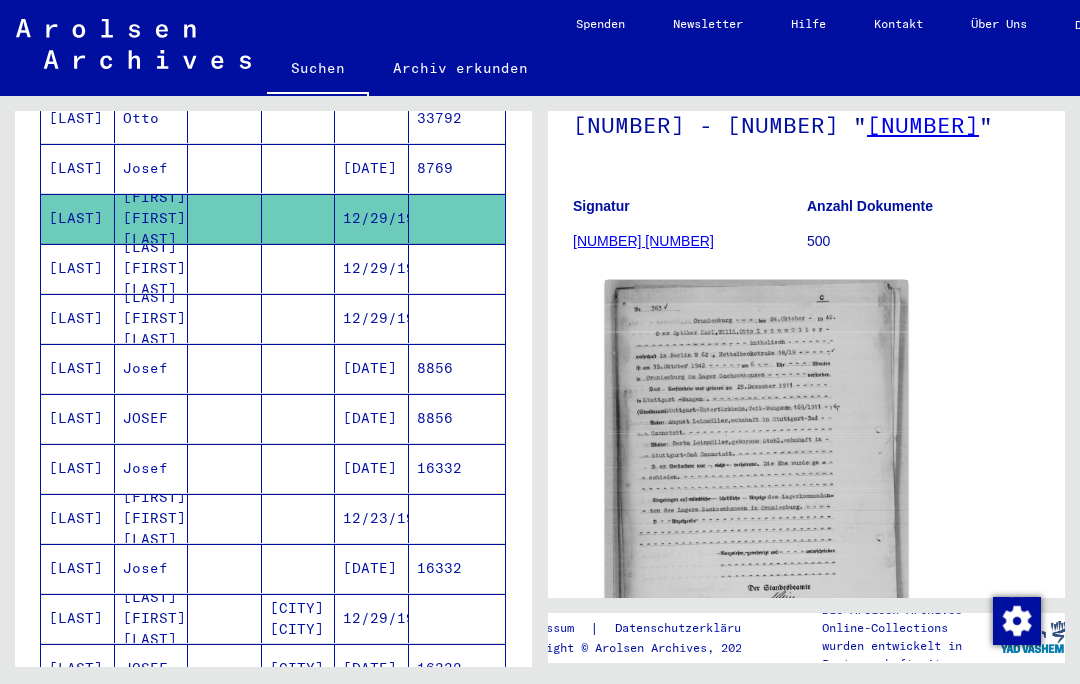 scroll, scrollTop: 143, scrollLeft: 0, axis: vertical 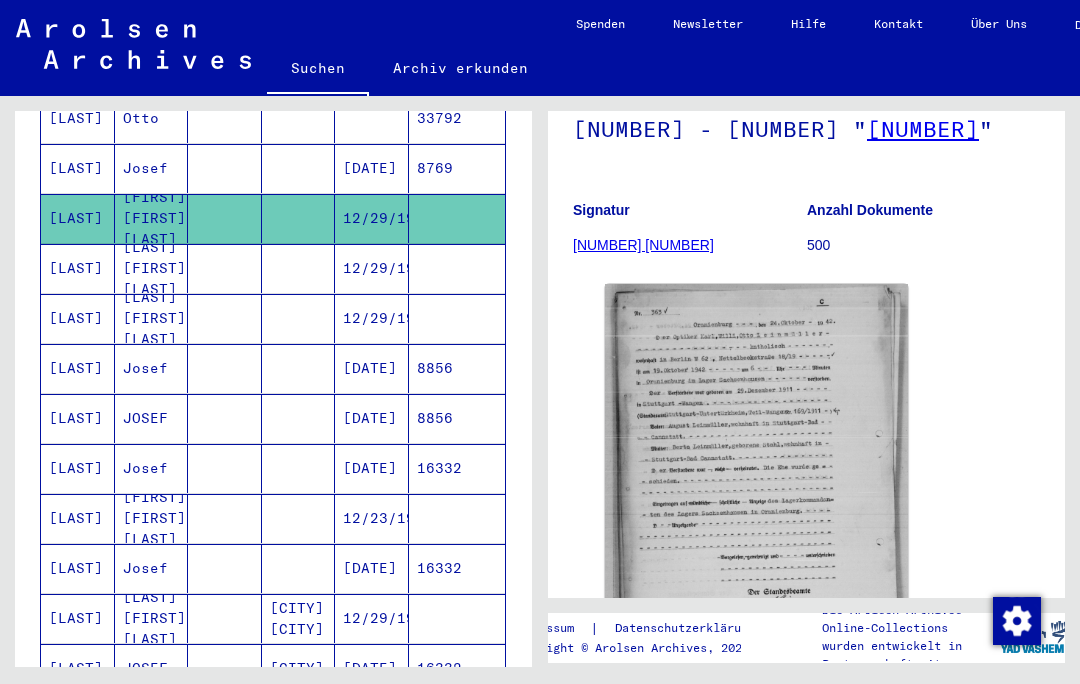 click 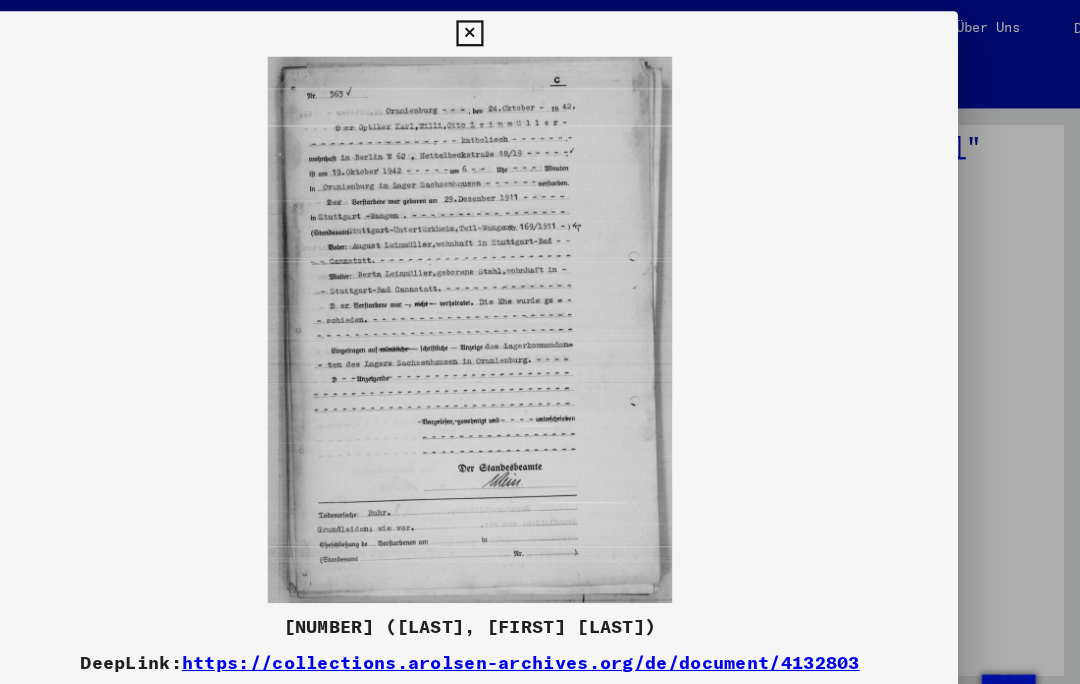 click at bounding box center [539, 30] 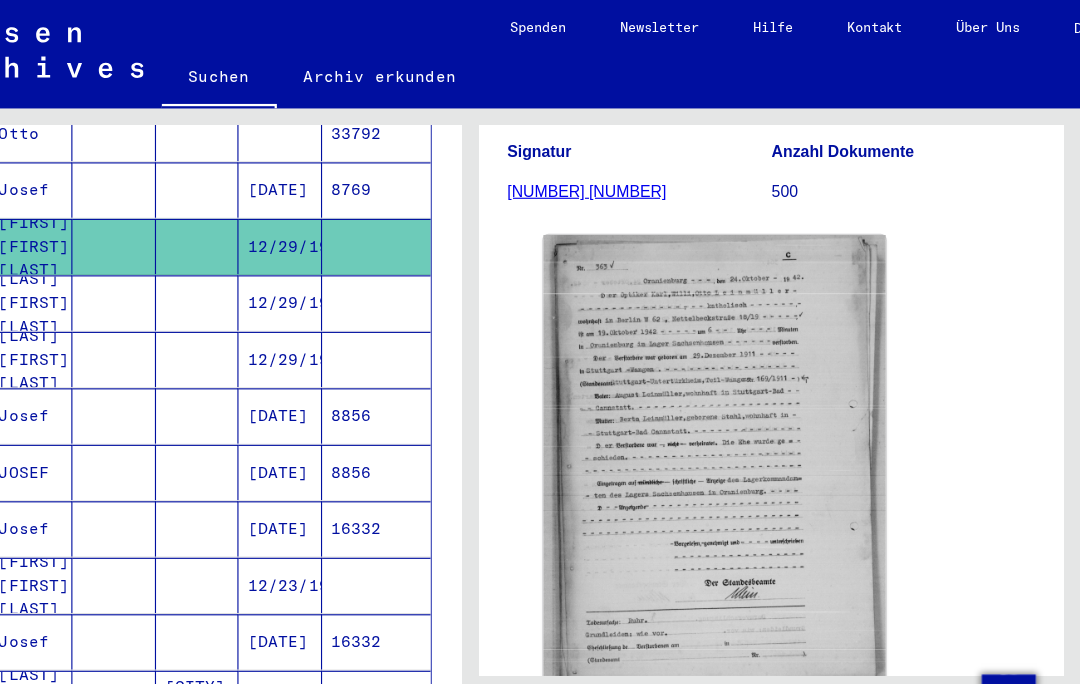 scroll, scrollTop: 264, scrollLeft: 0, axis: vertical 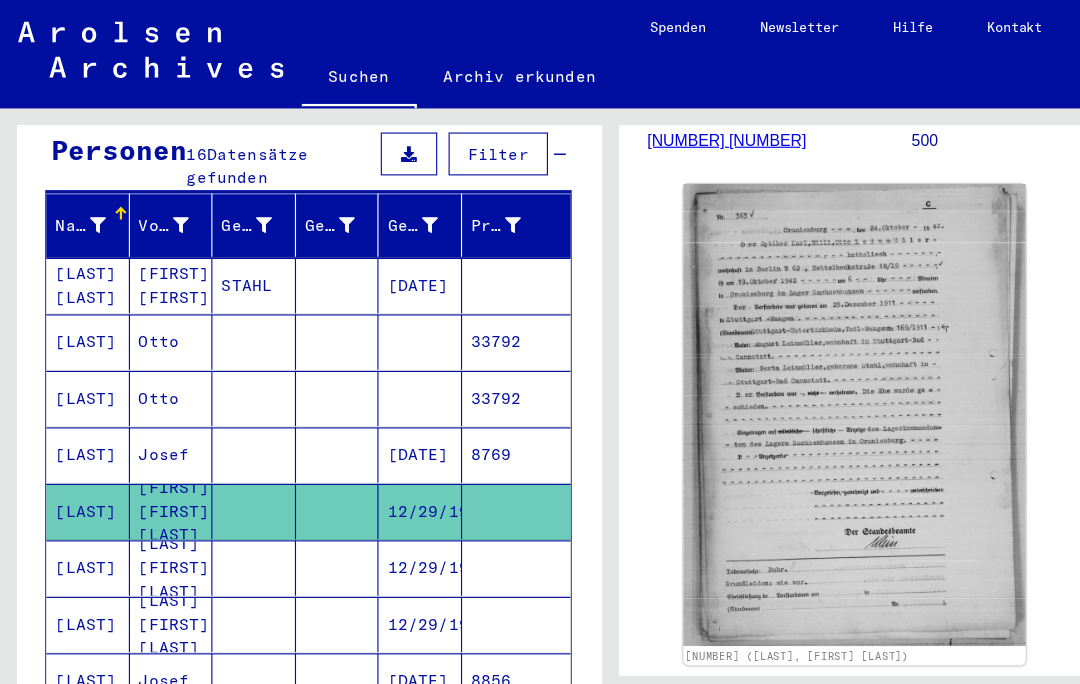 click on "[LAST]" at bounding box center [78, 402] 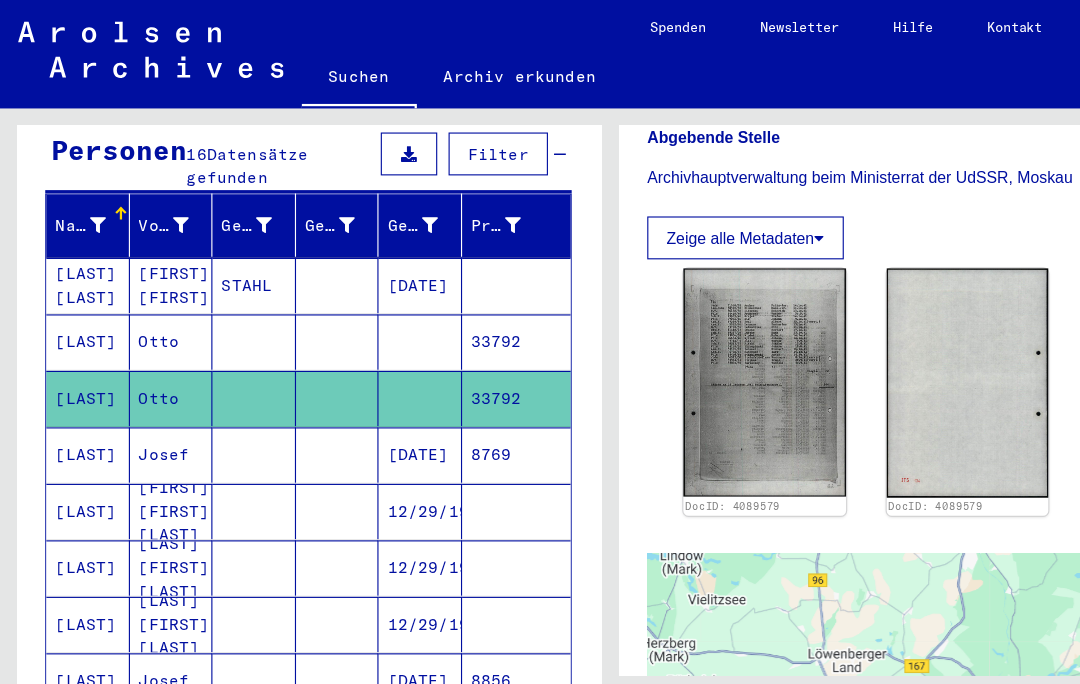 scroll, scrollTop: 332, scrollLeft: 0, axis: vertical 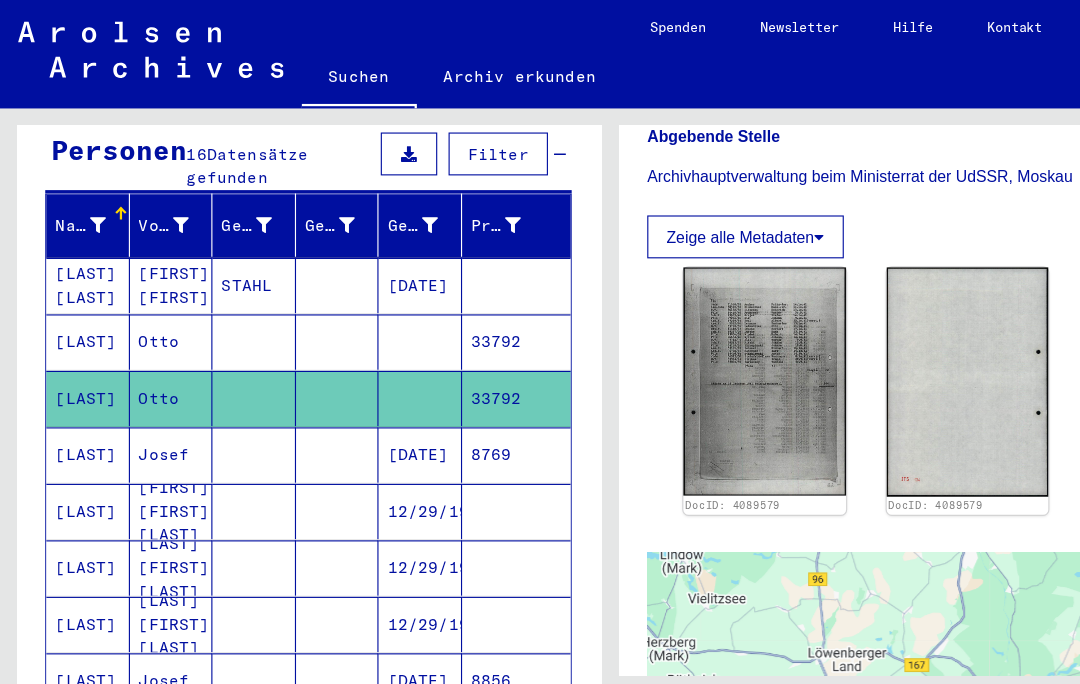 click 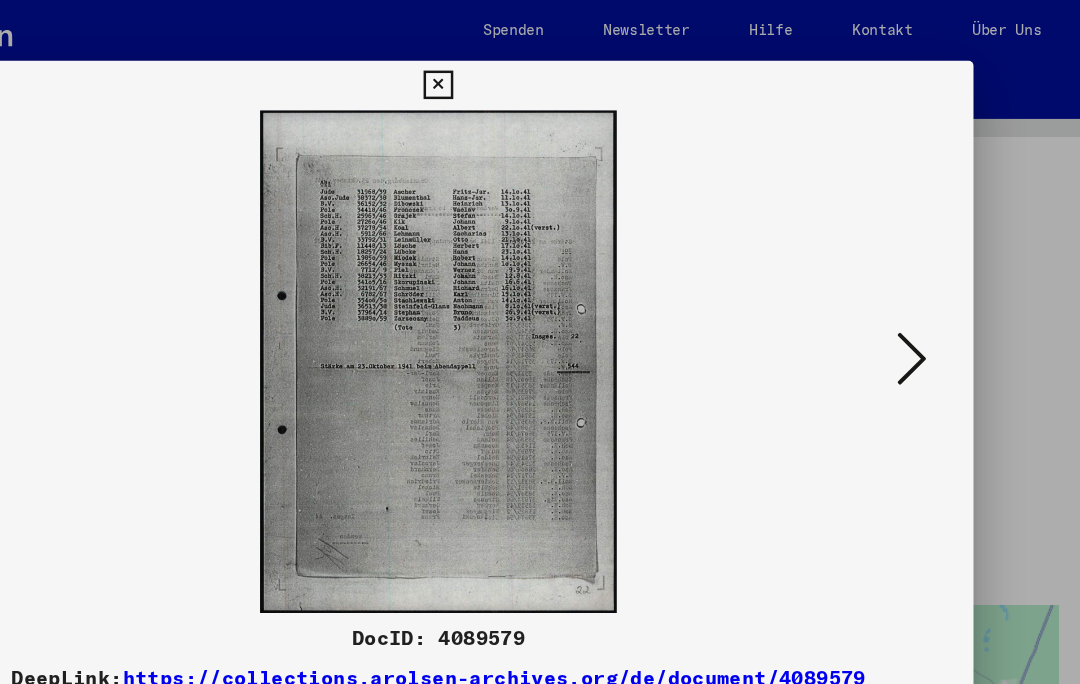 click at bounding box center (539, 69) 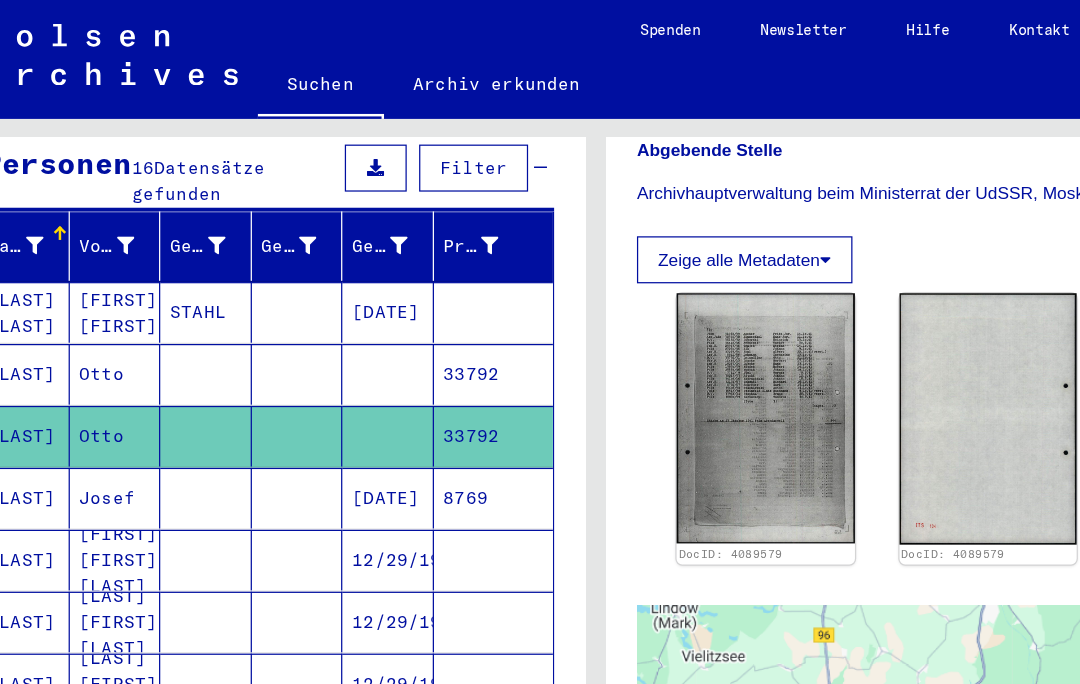 scroll, scrollTop: 0, scrollLeft: 68, axis: horizontal 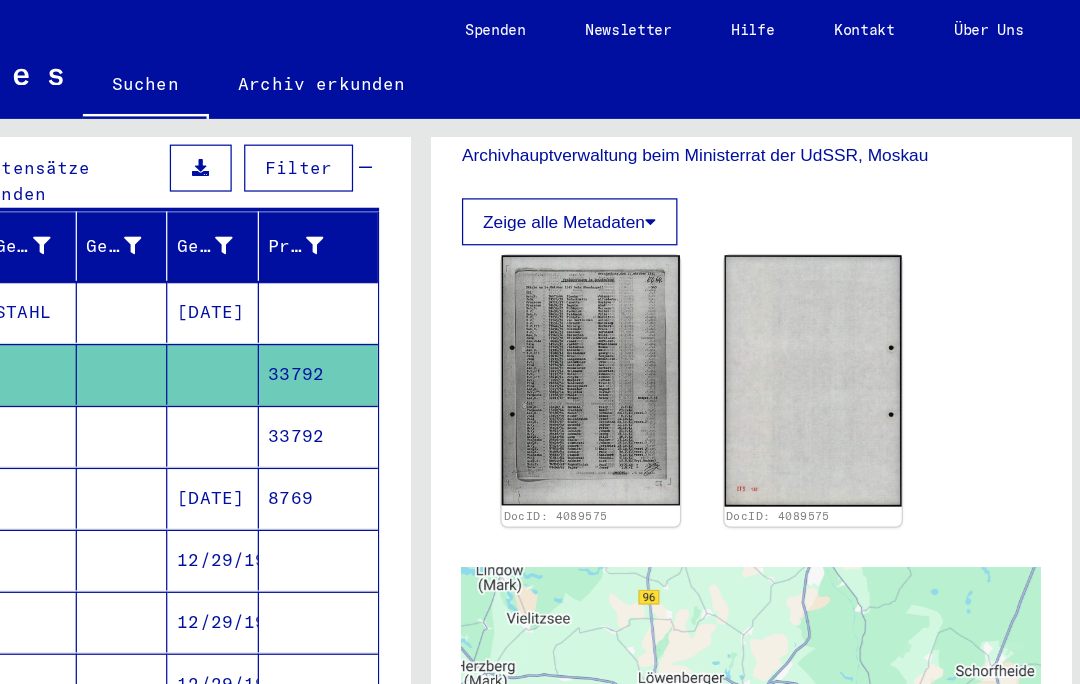 click 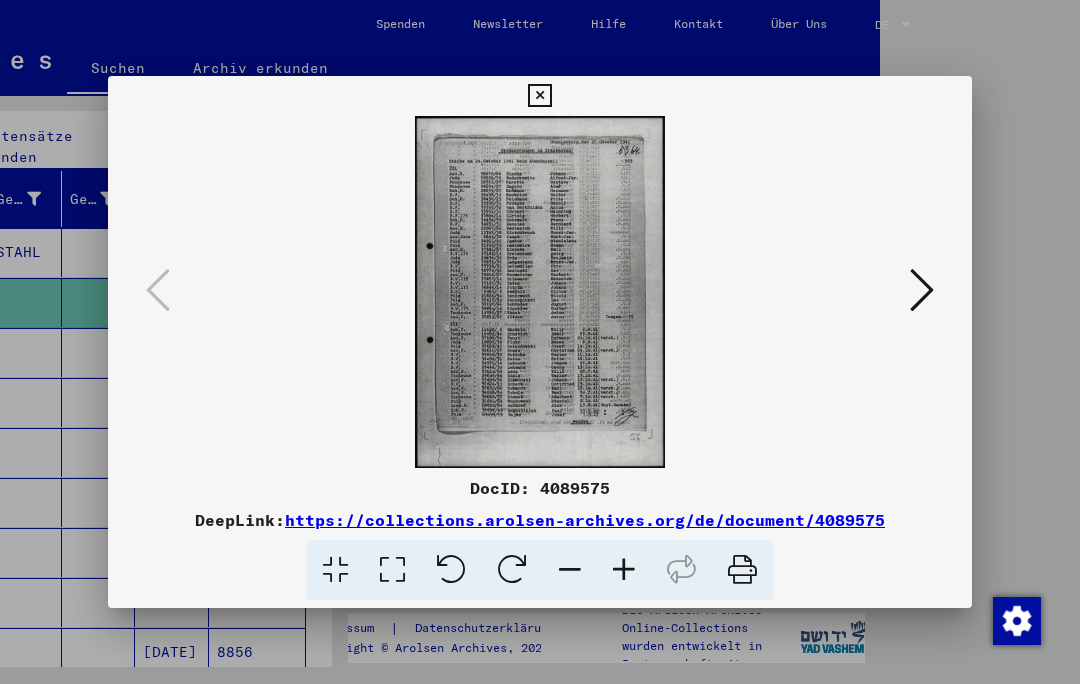 click at bounding box center (539, 96) 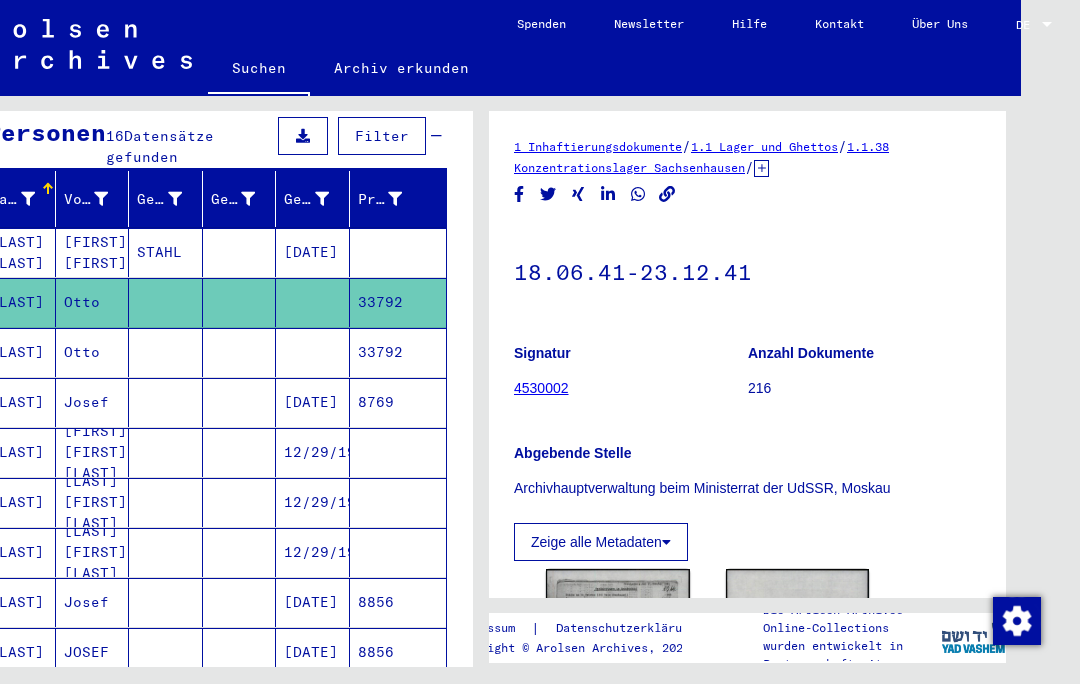scroll, scrollTop: 0, scrollLeft: 0, axis: both 